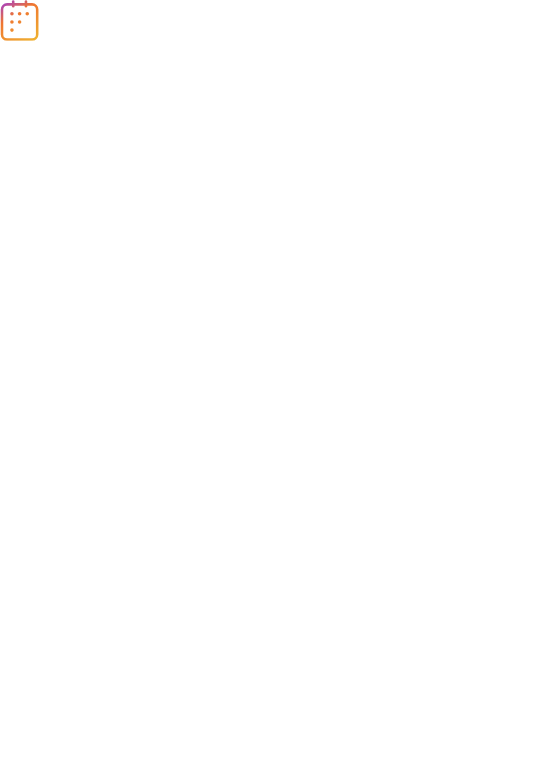 scroll, scrollTop: 0, scrollLeft: 0, axis: both 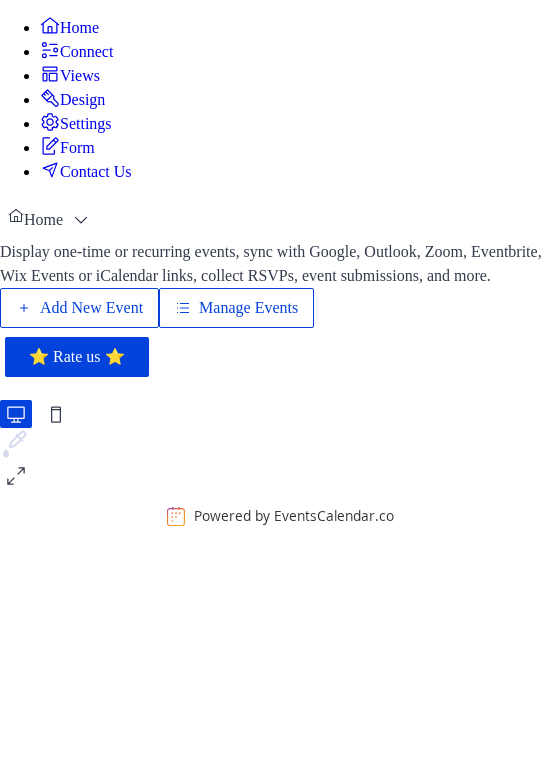 click on "Manage Events" at bounding box center [248, 308] 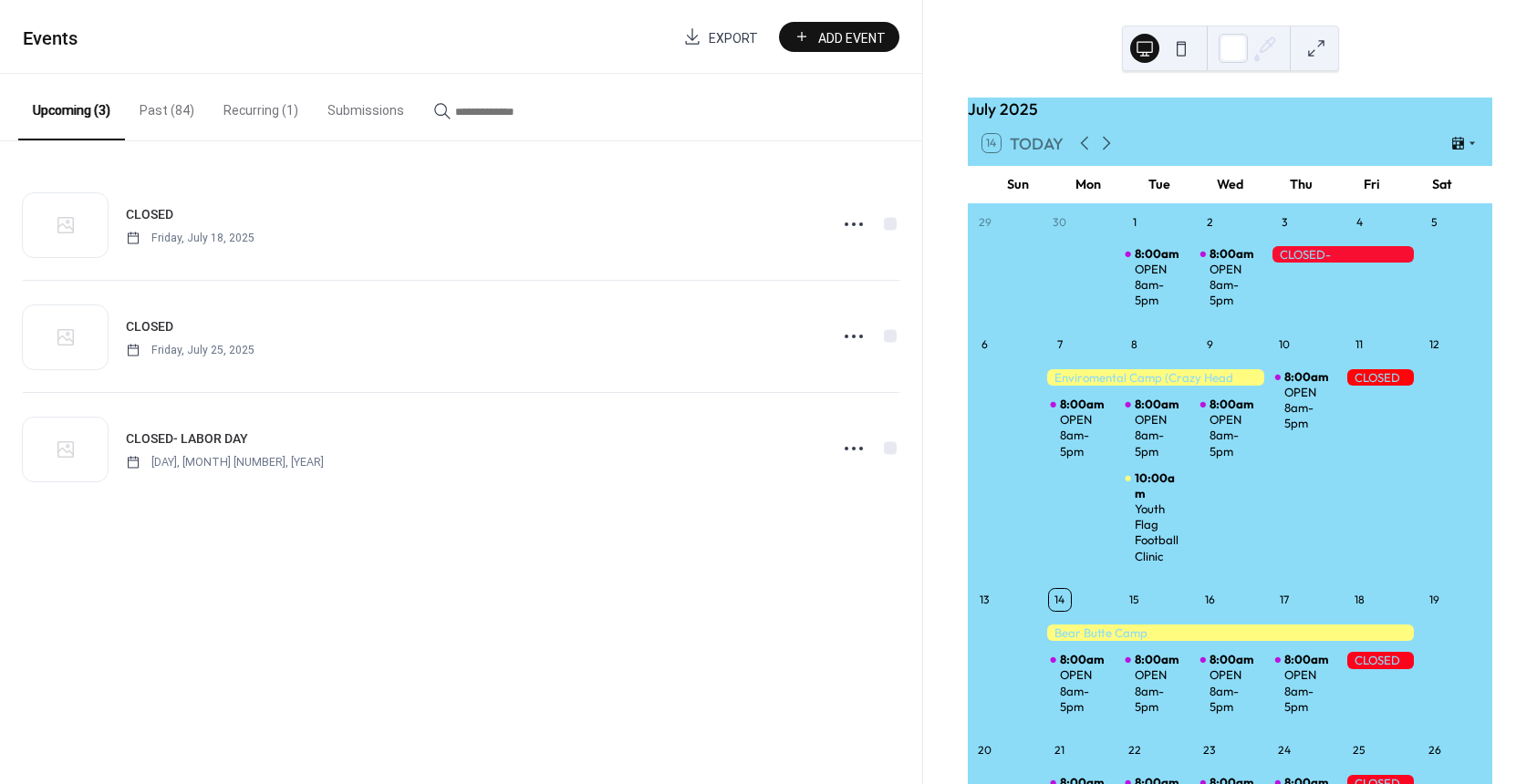 scroll, scrollTop: 0, scrollLeft: 0, axis: both 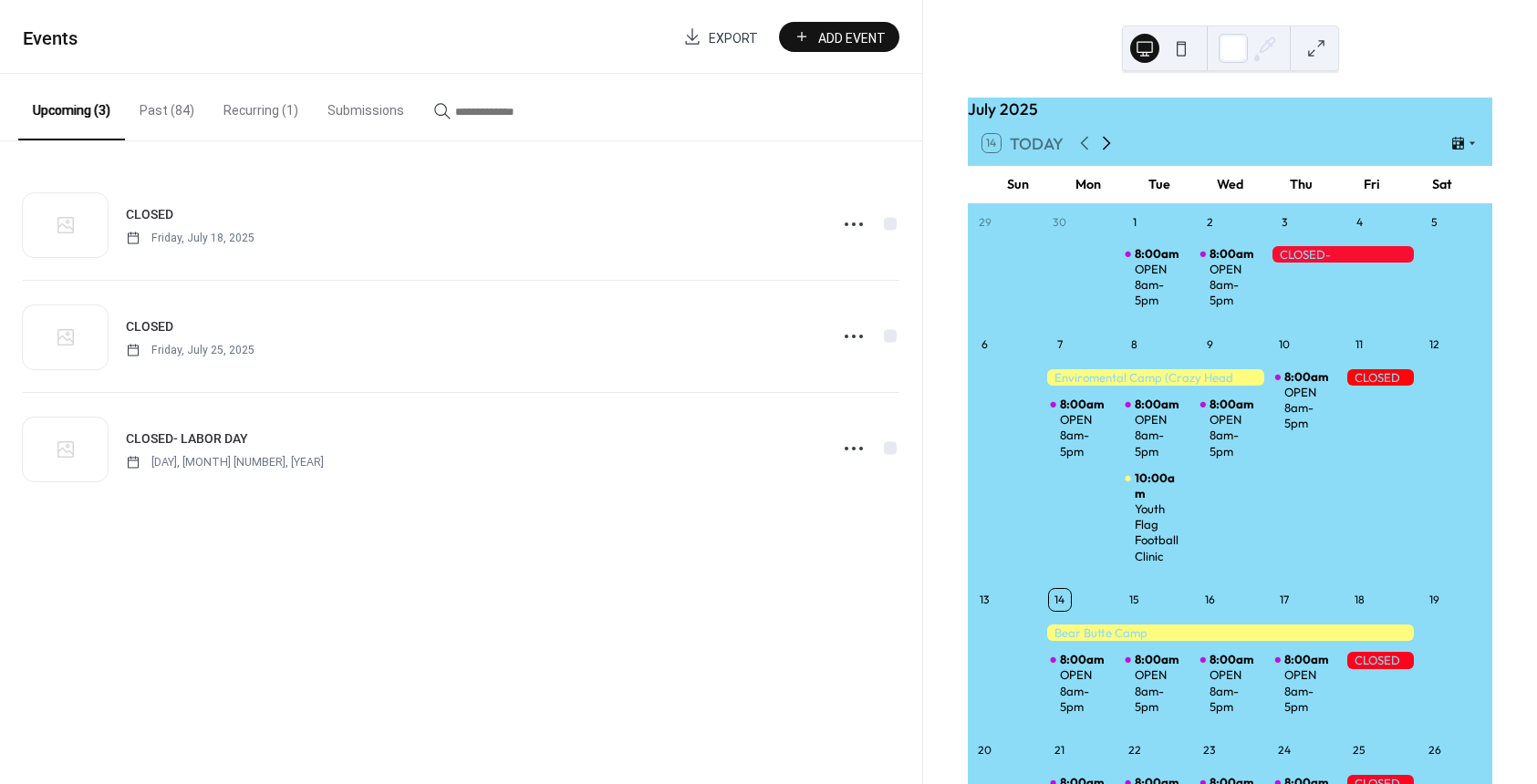 click 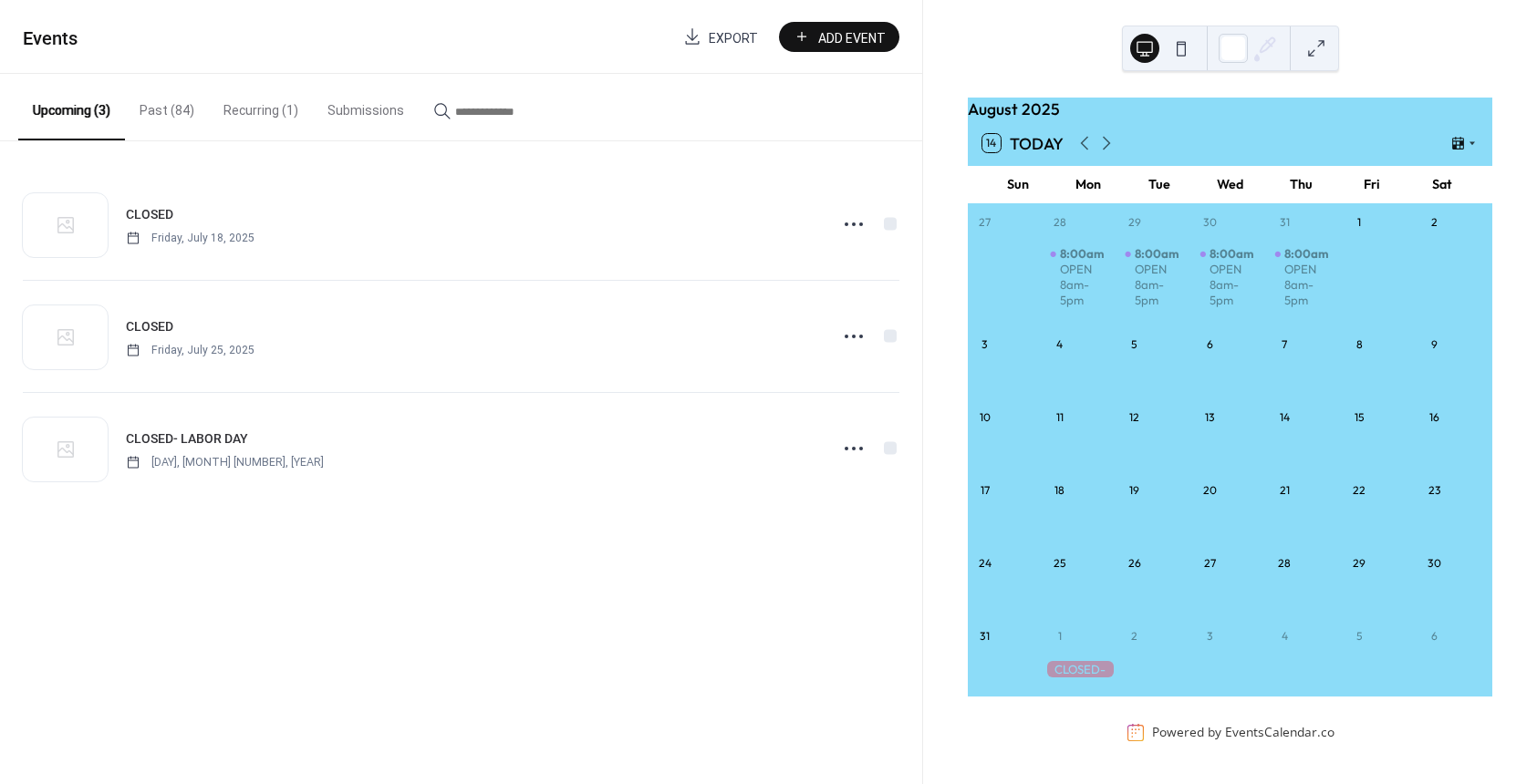 click on "18" at bounding box center (1080, 488) 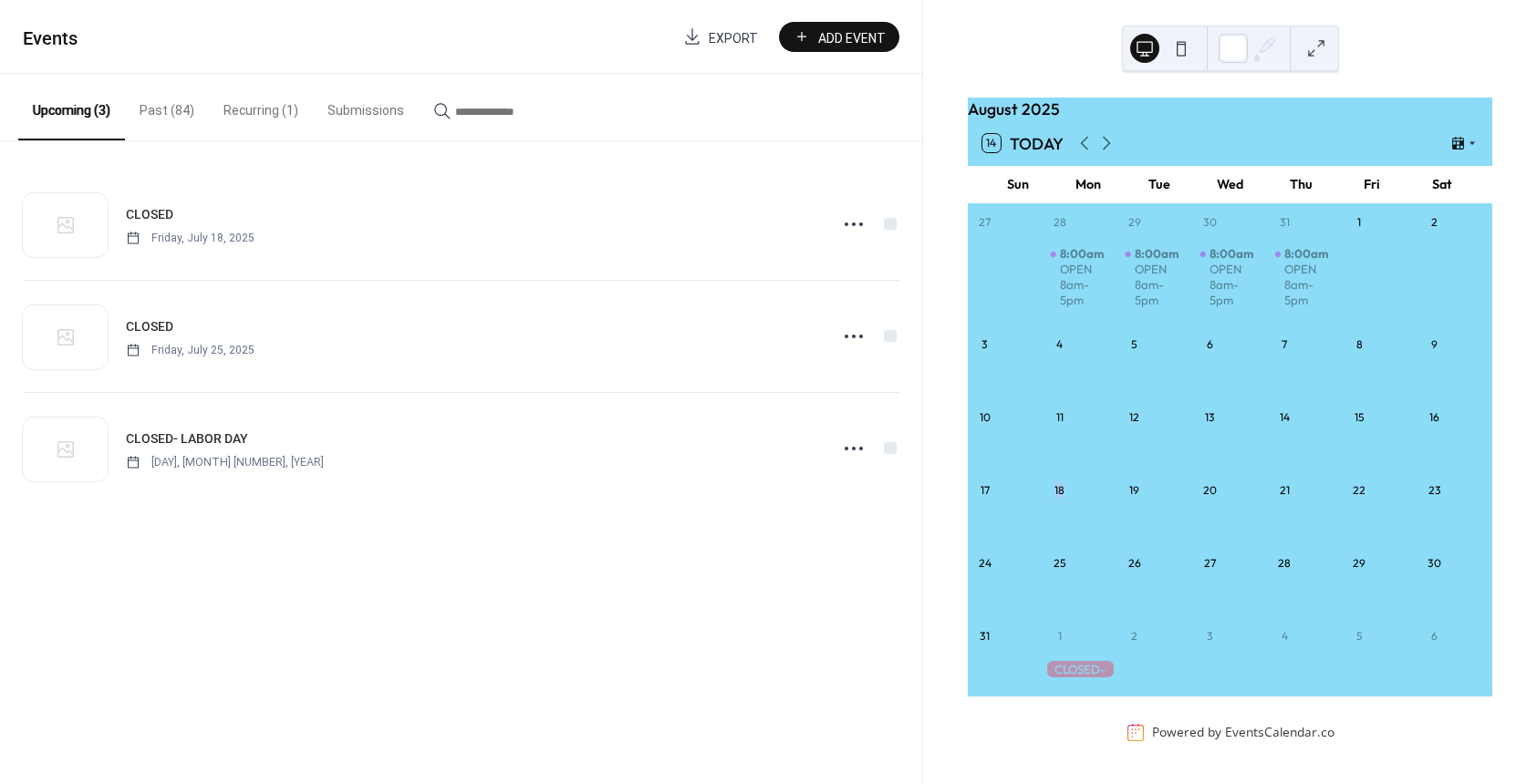 click on "18" at bounding box center (1060, 490) 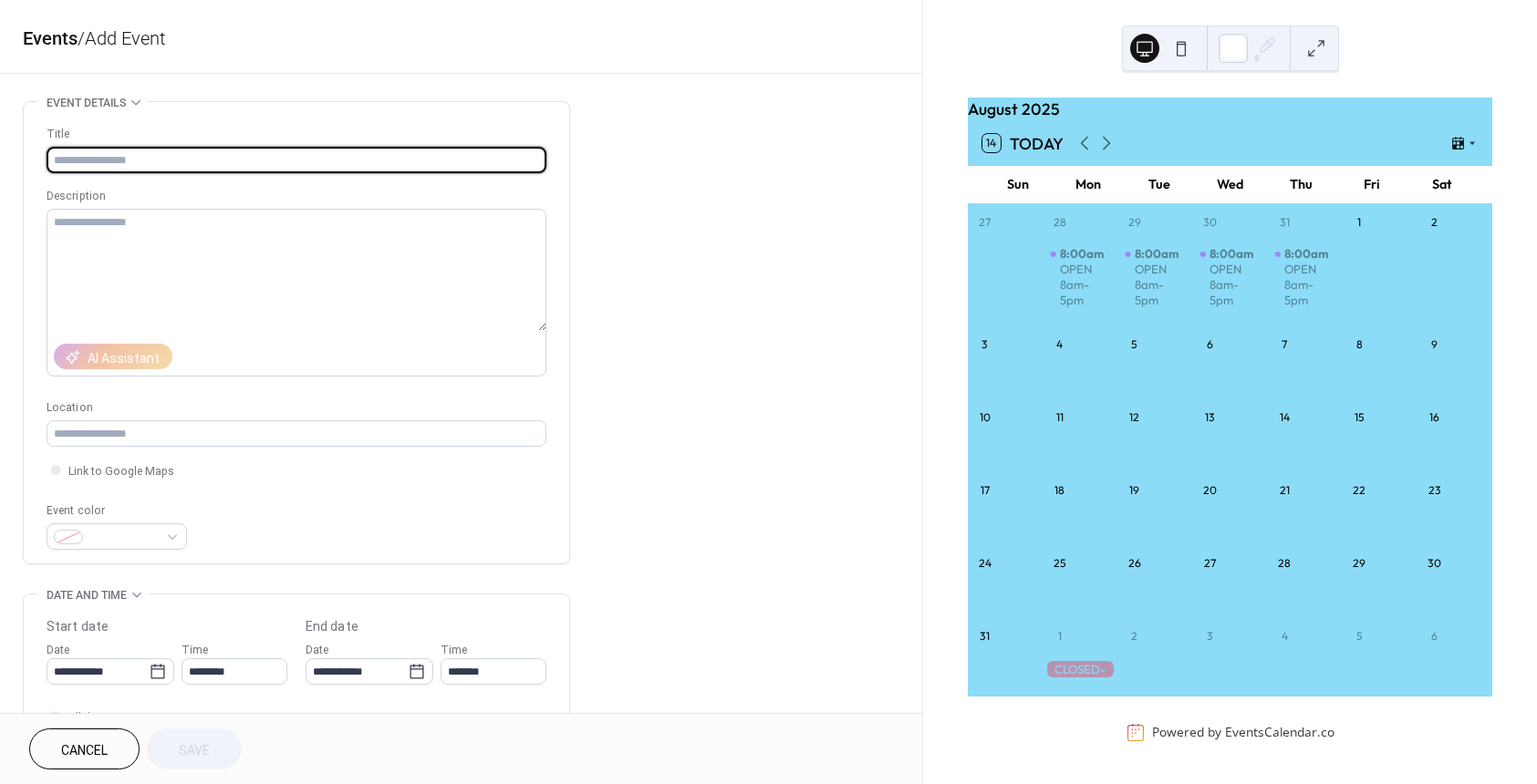 click at bounding box center [296, 160] 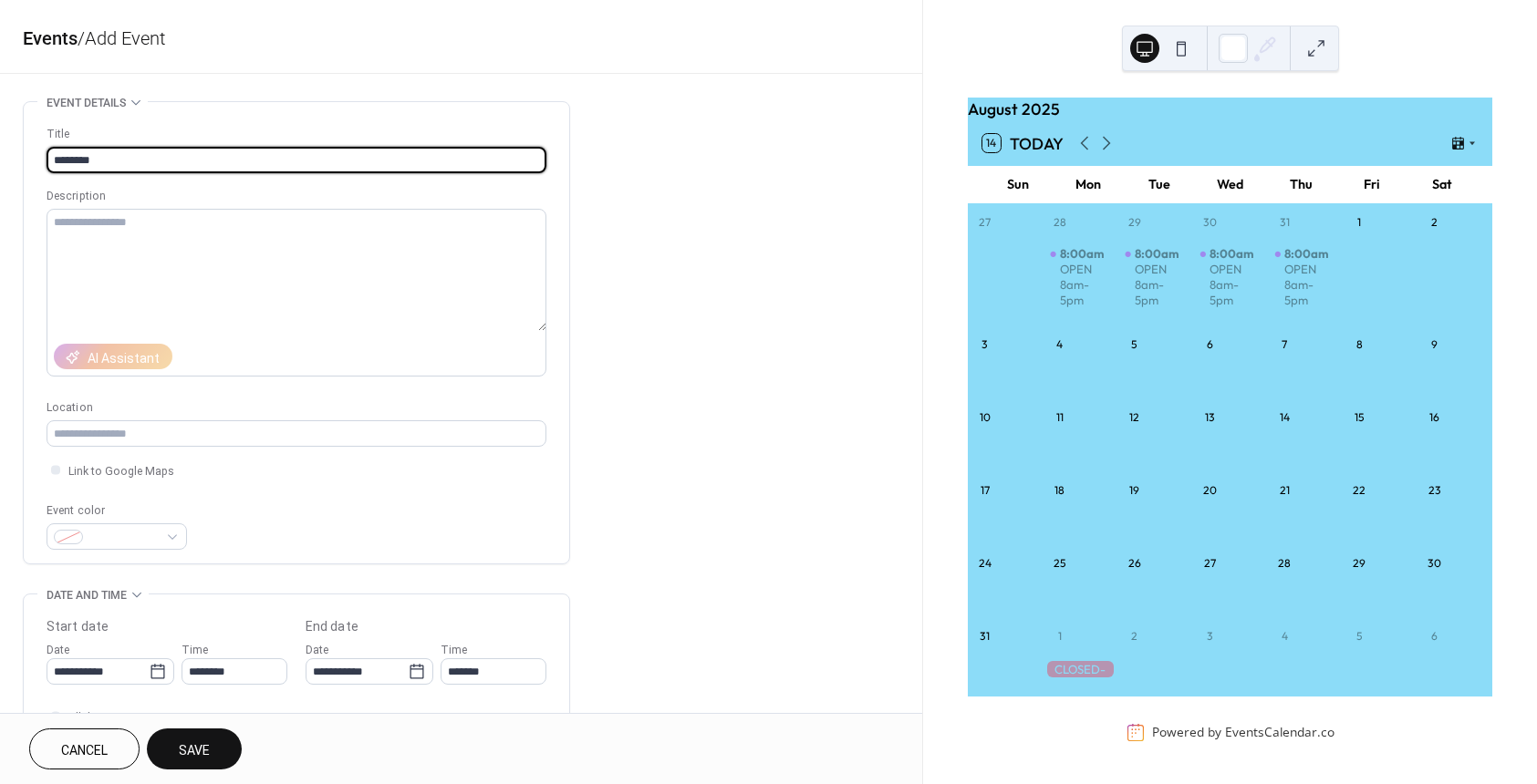 click on "********" at bounding box center [296, 160] 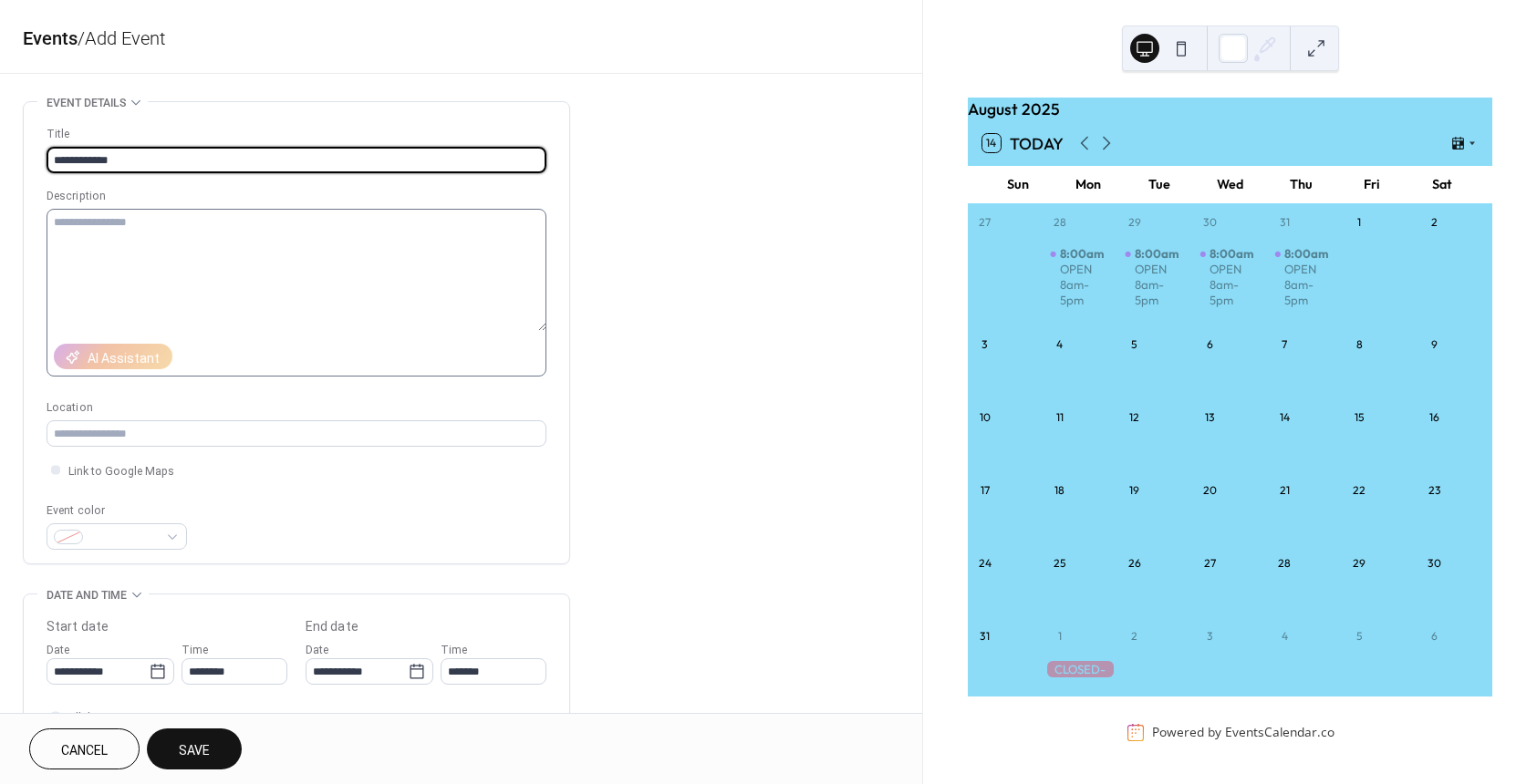 type on "**********" 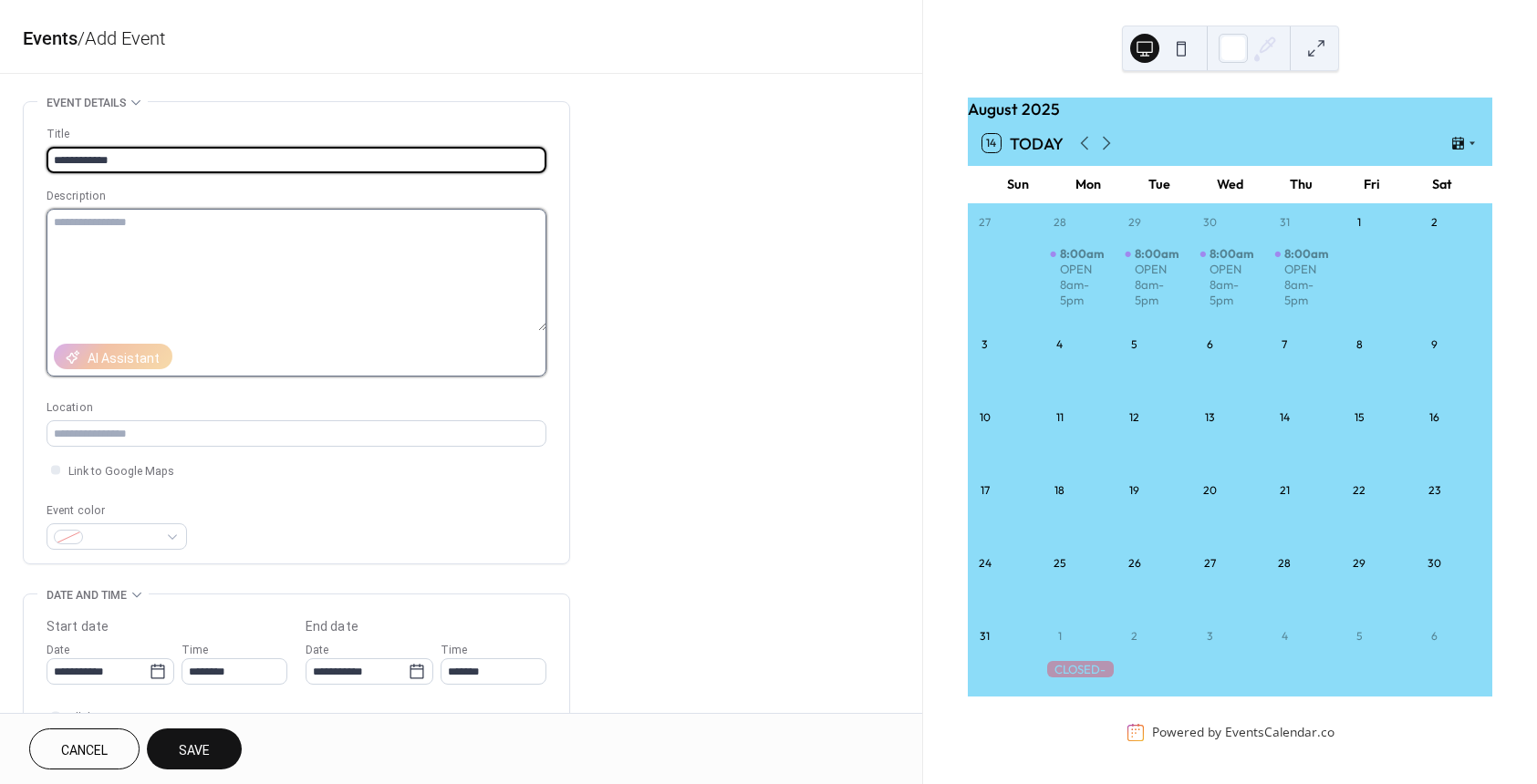 click at bounding box center (296, 270) 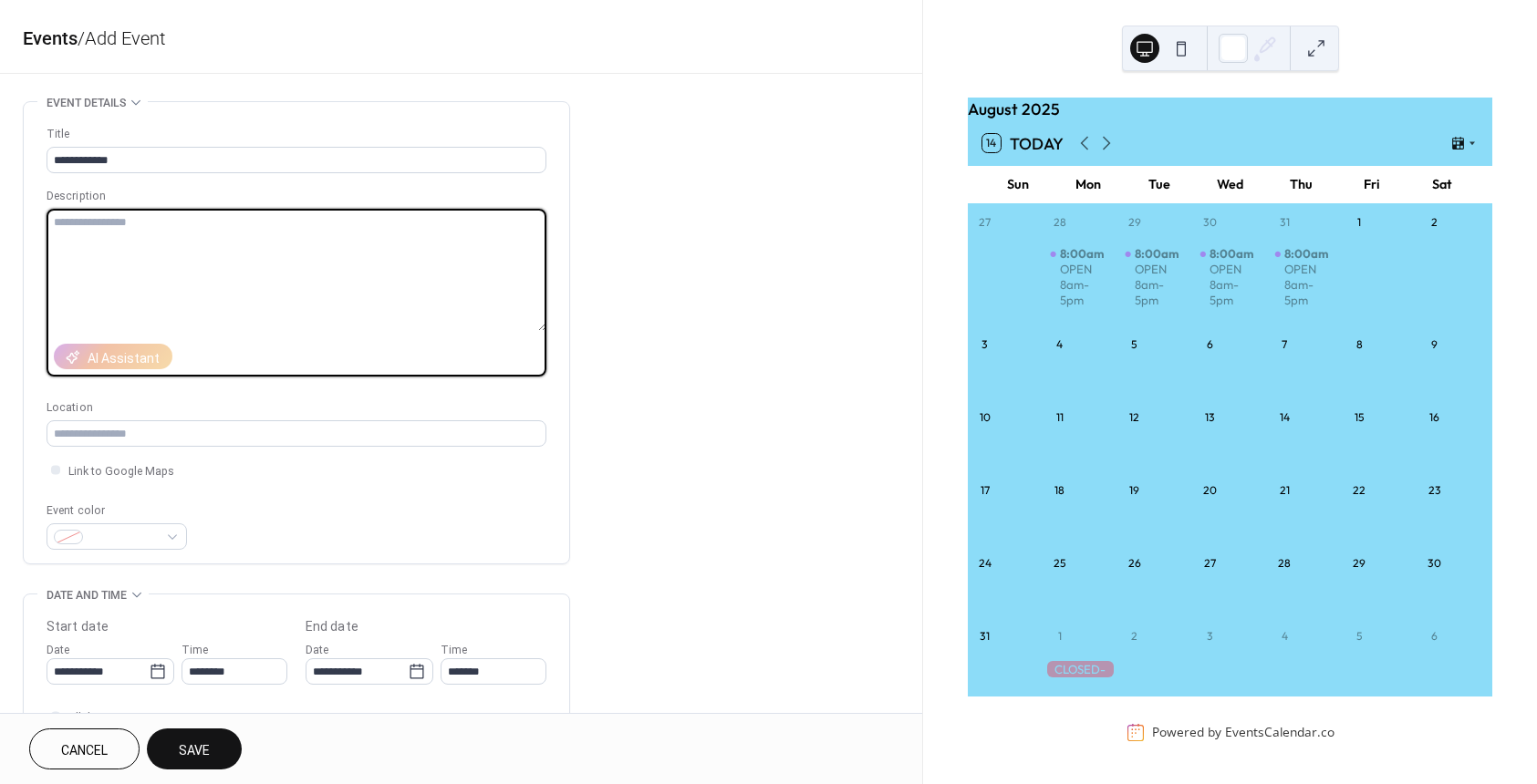 click at bounding box center [296, 270] 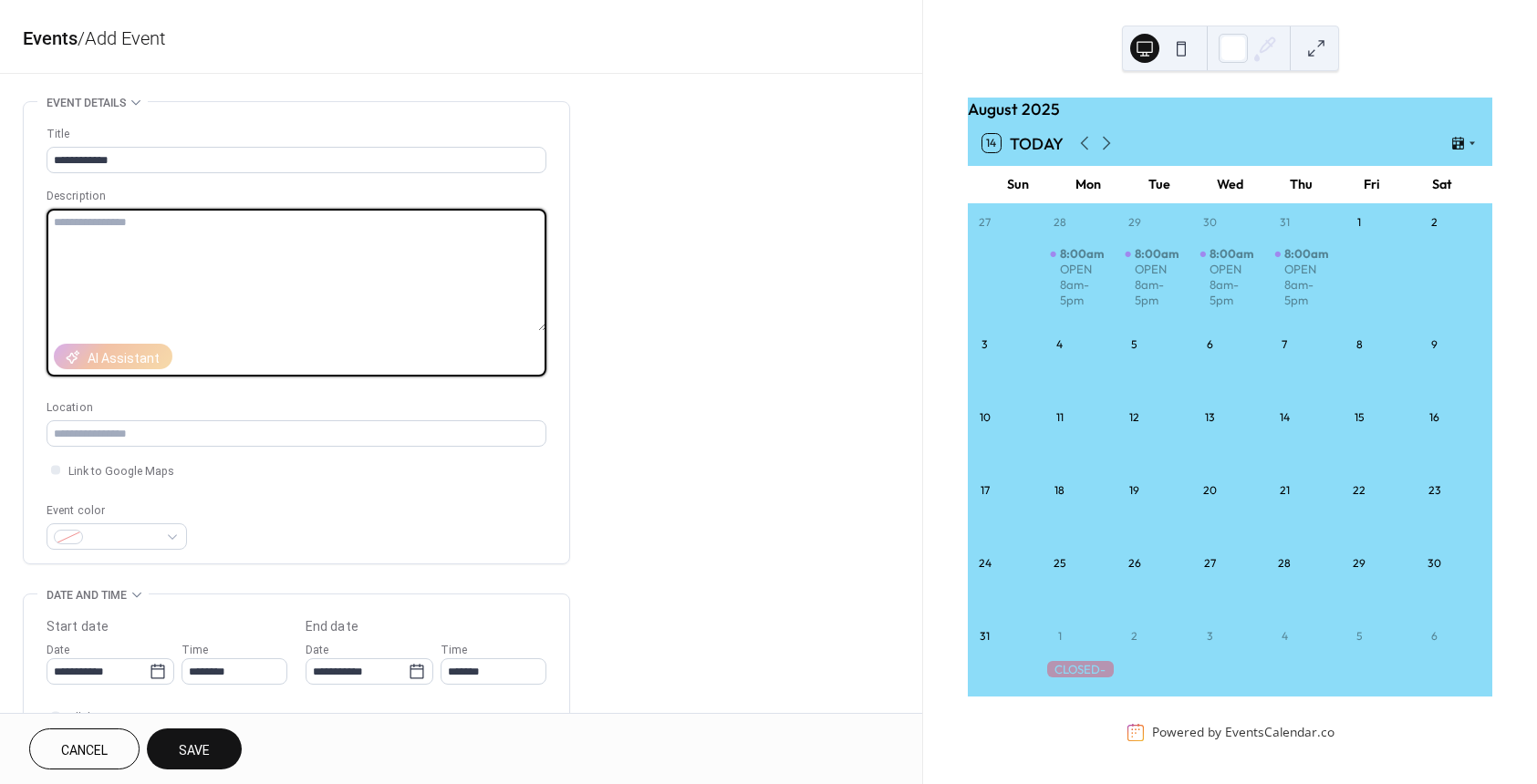 click at bounding box center (296, 270) 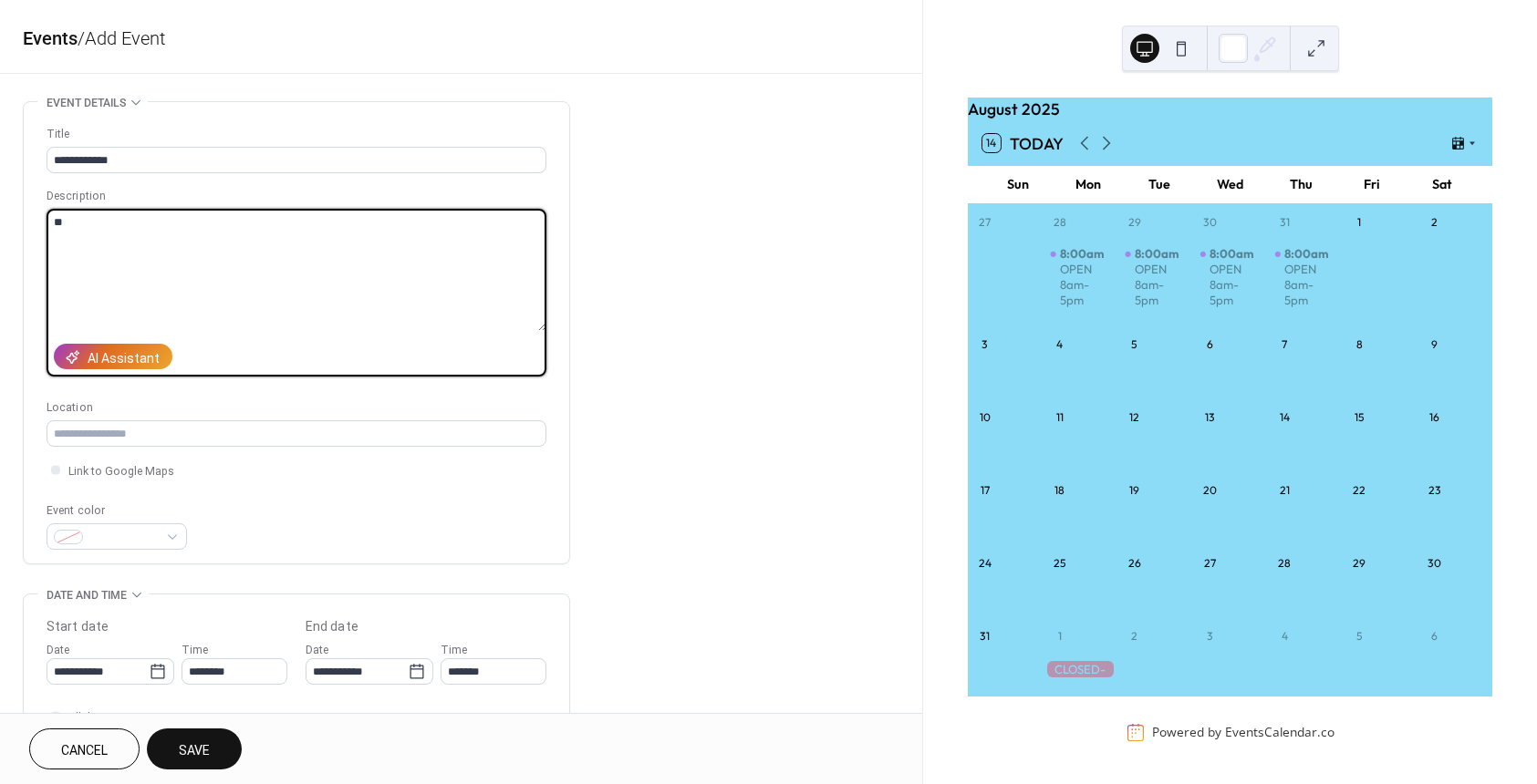 type on "*" 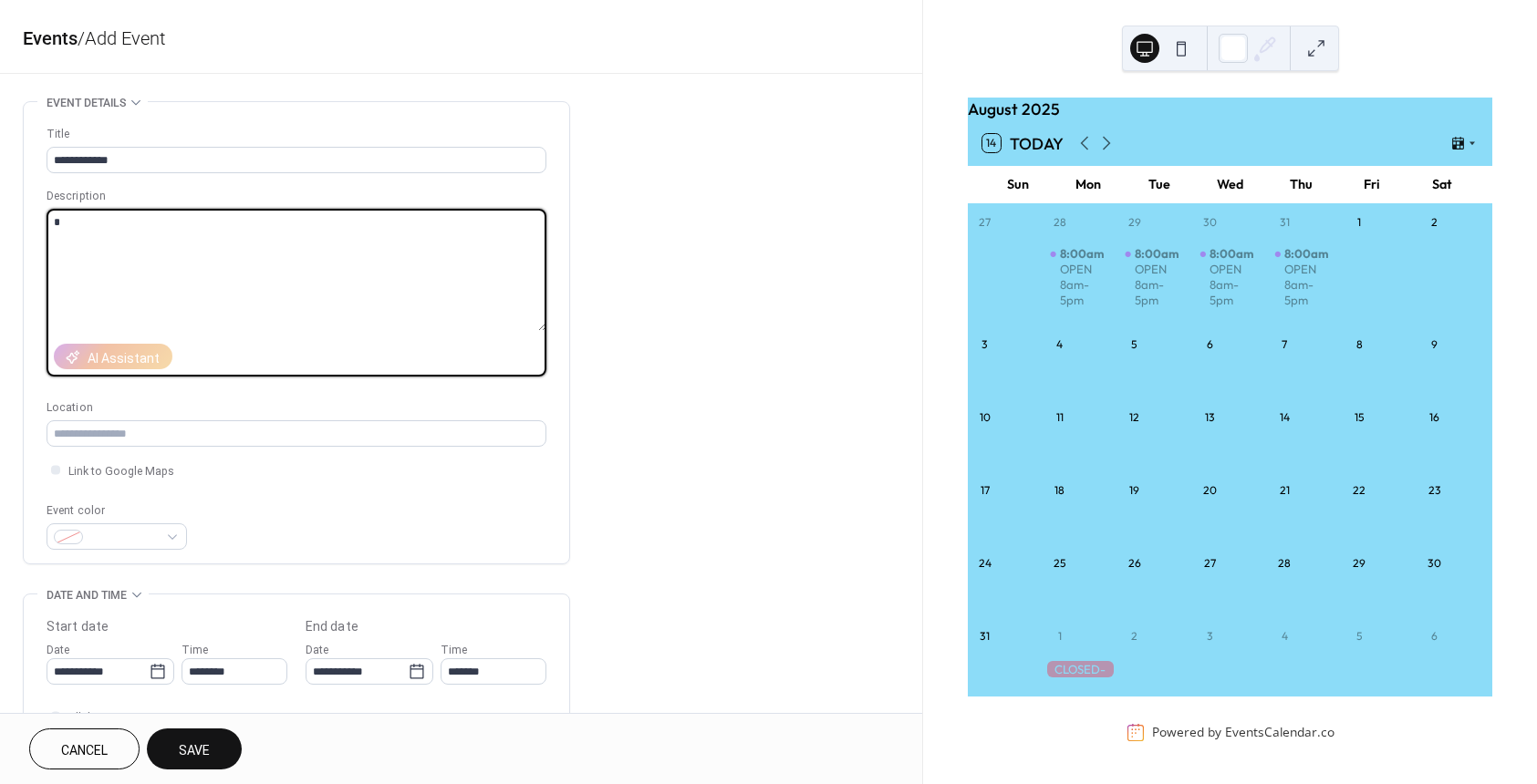 type 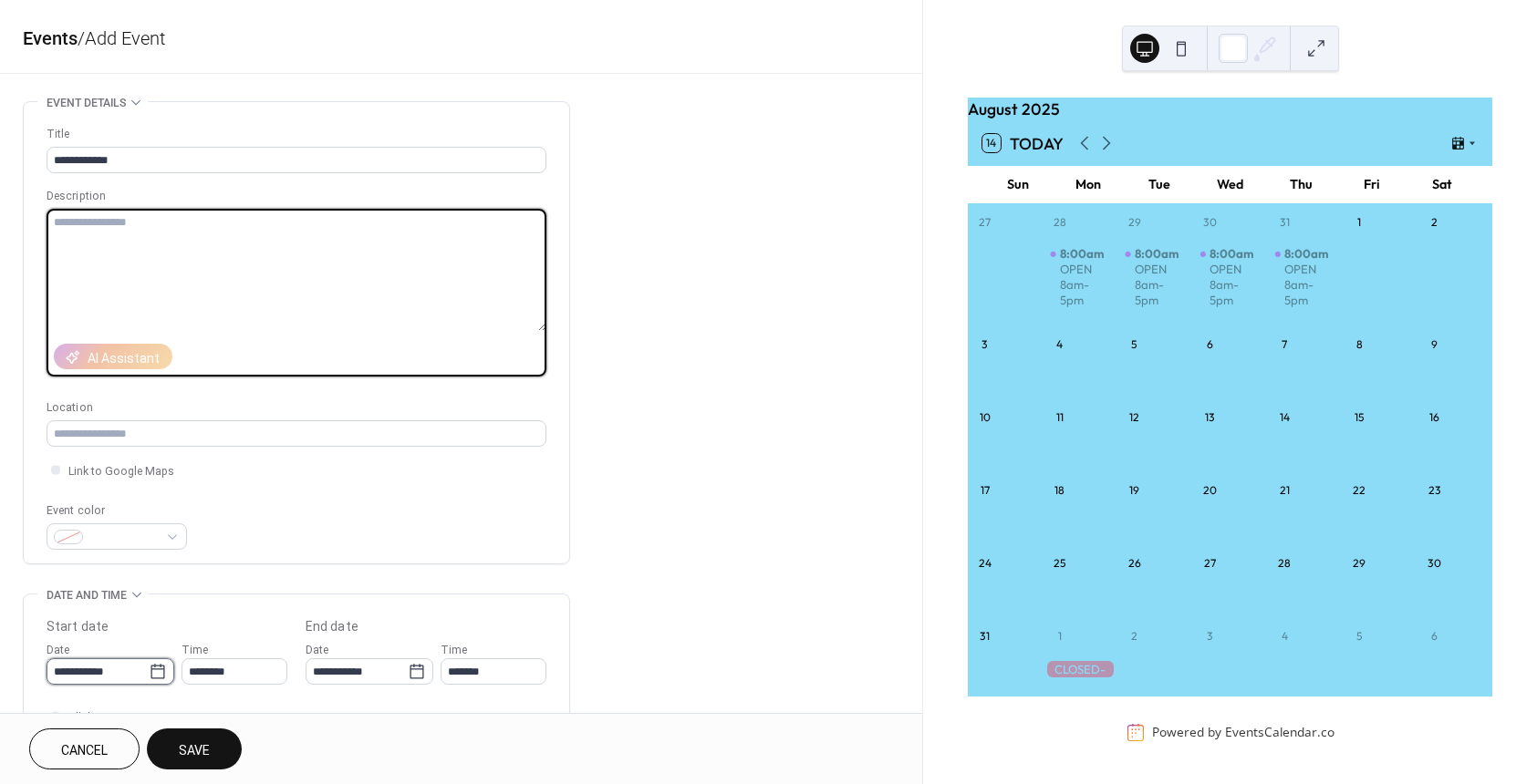 click on "**********" at bounding box center (98, 671) 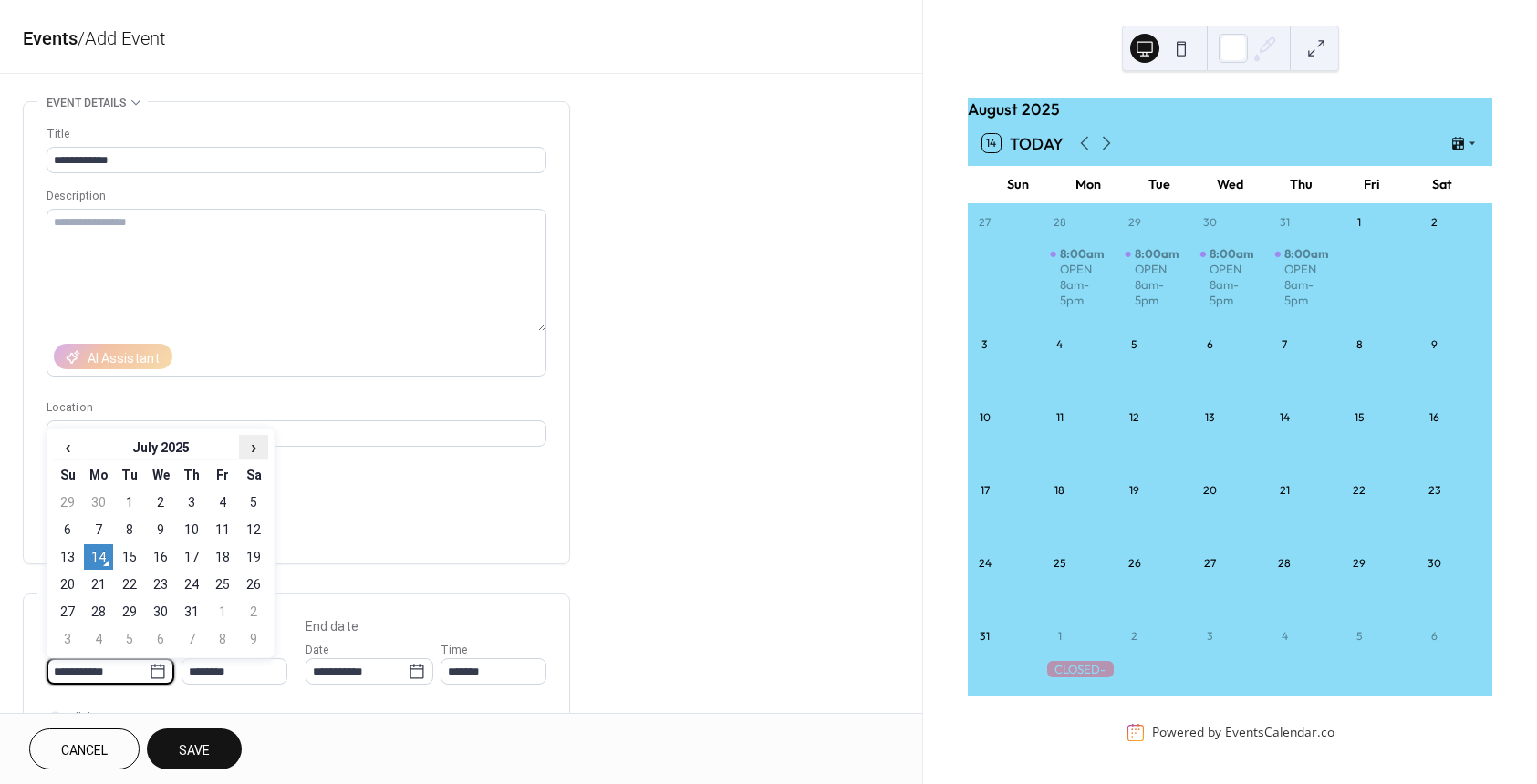 click on "›" at bounding box center (254, 447) 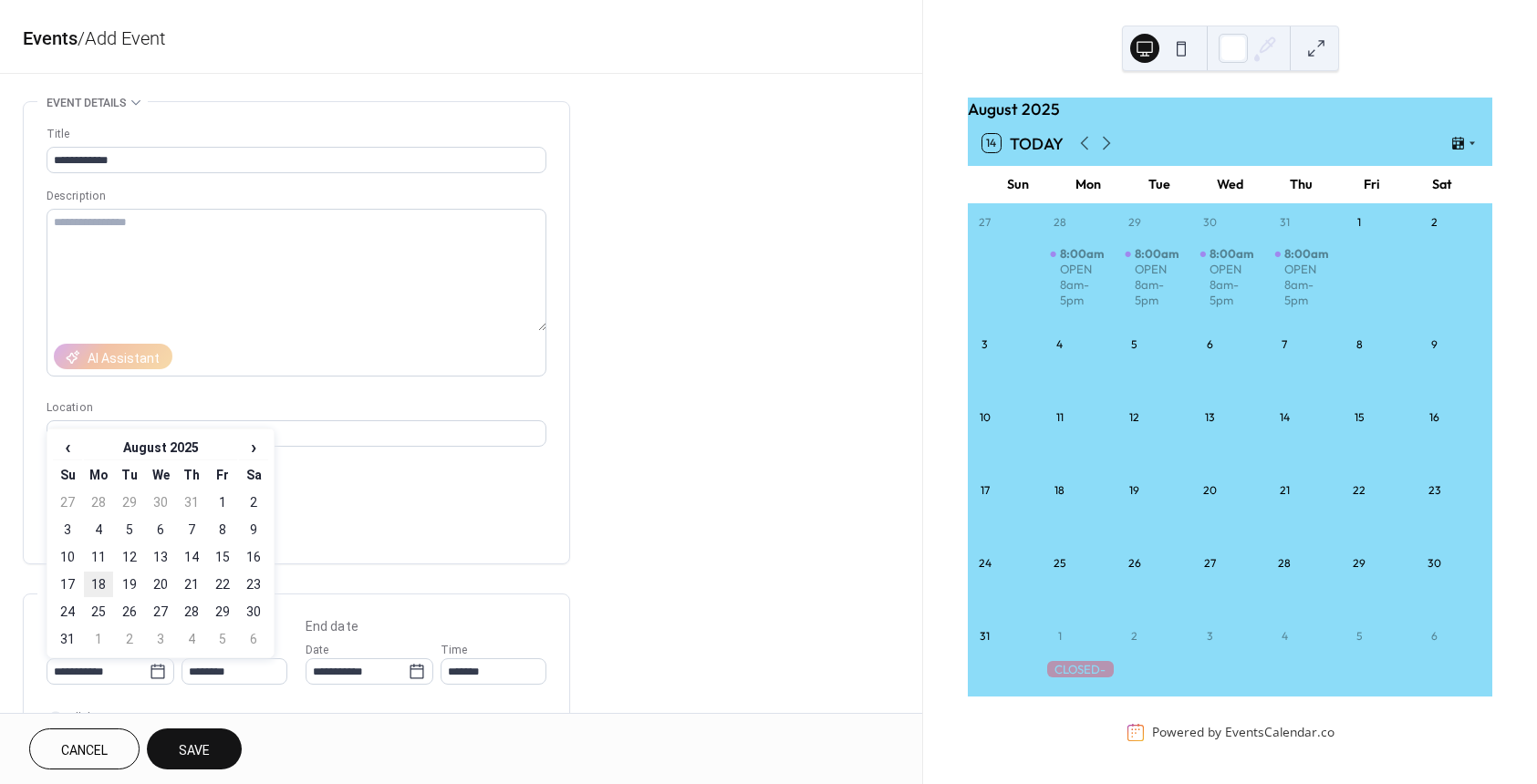 click on "18" at bounding box center (99, 584) 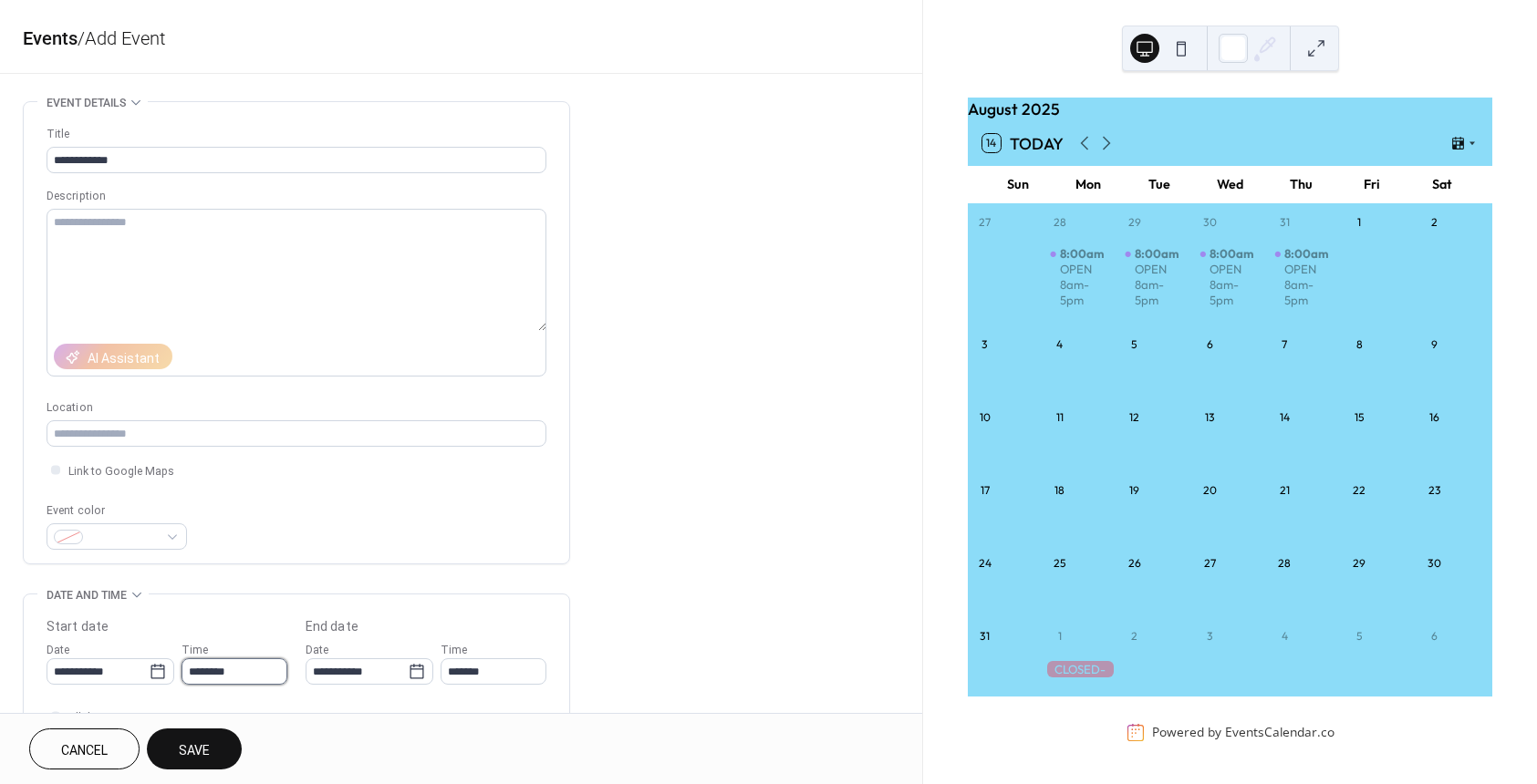 click on "********" at bounding box center (234, 671) 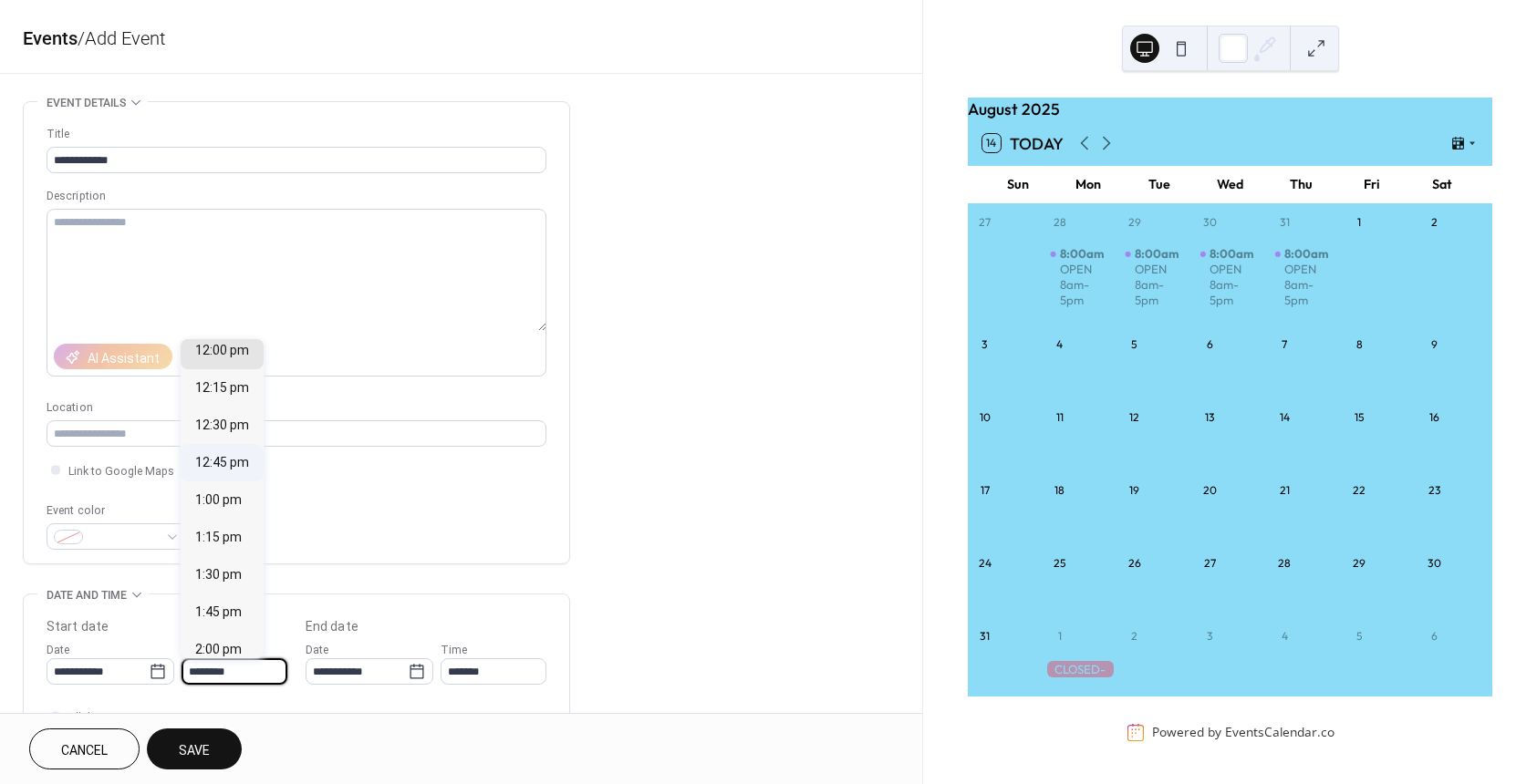 scroll, scrollTop: 1976, scrollLeft: 0, axis: vertical 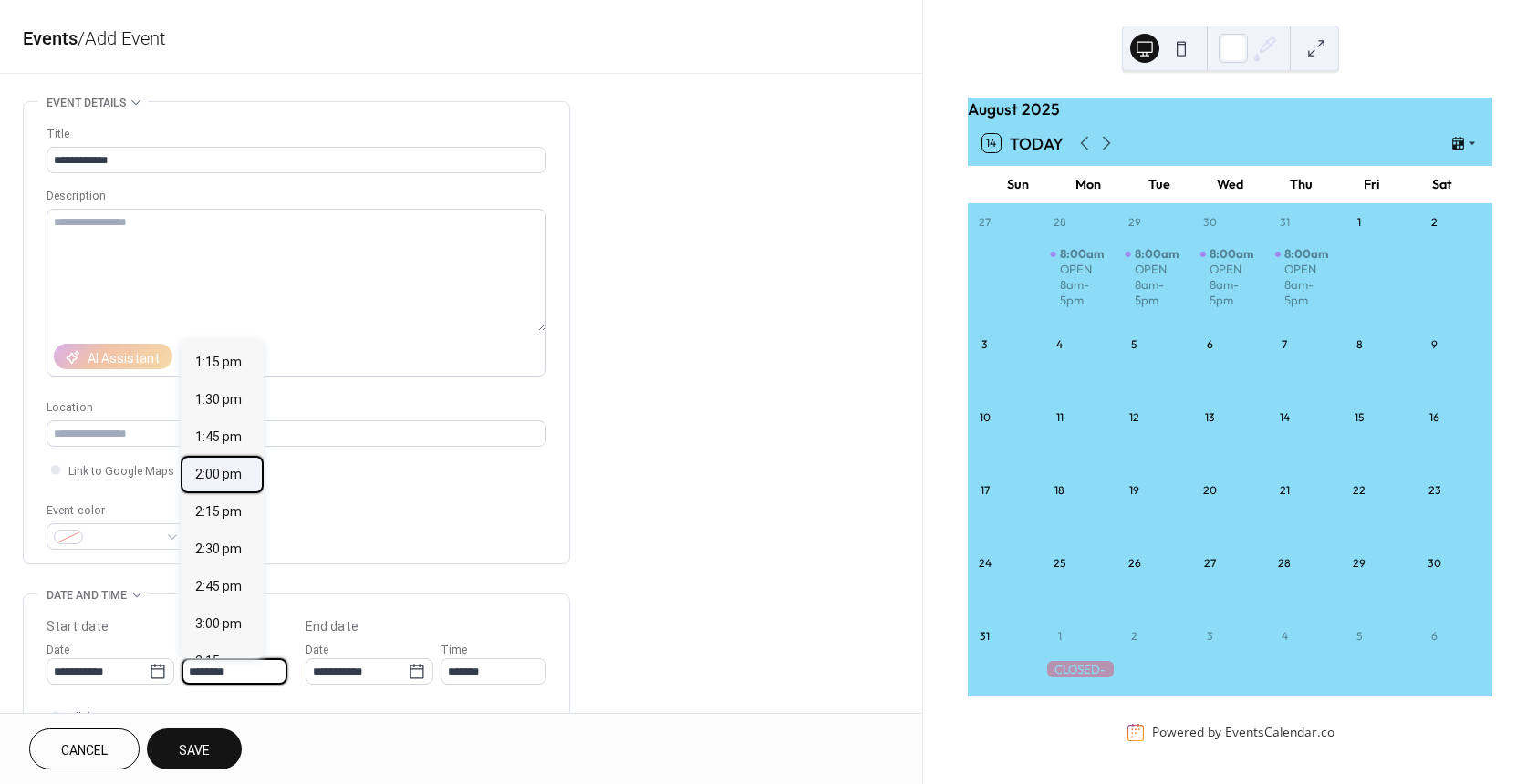 click on "2:00 pm" at bounding box center [218, 474] 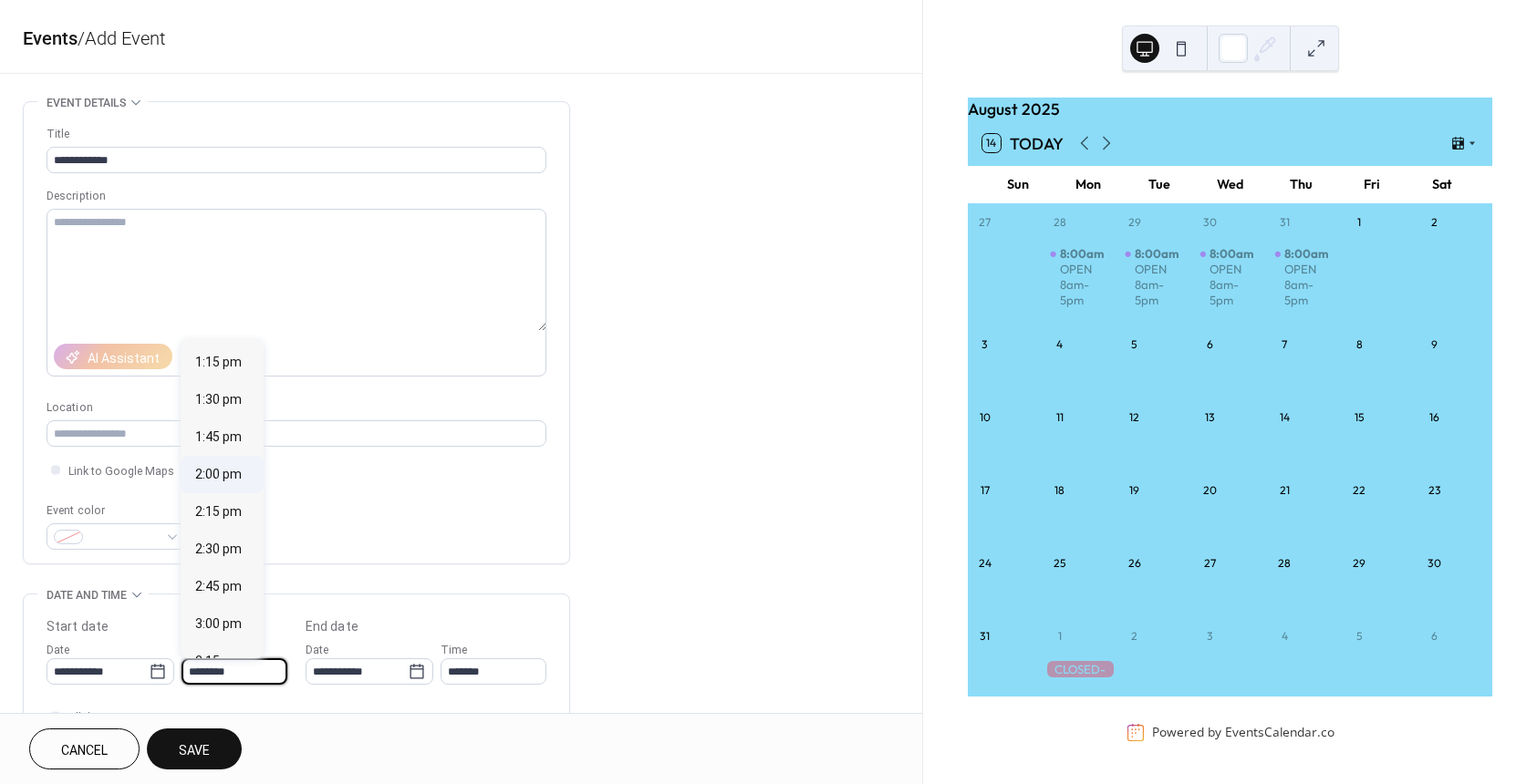 type on "*******" 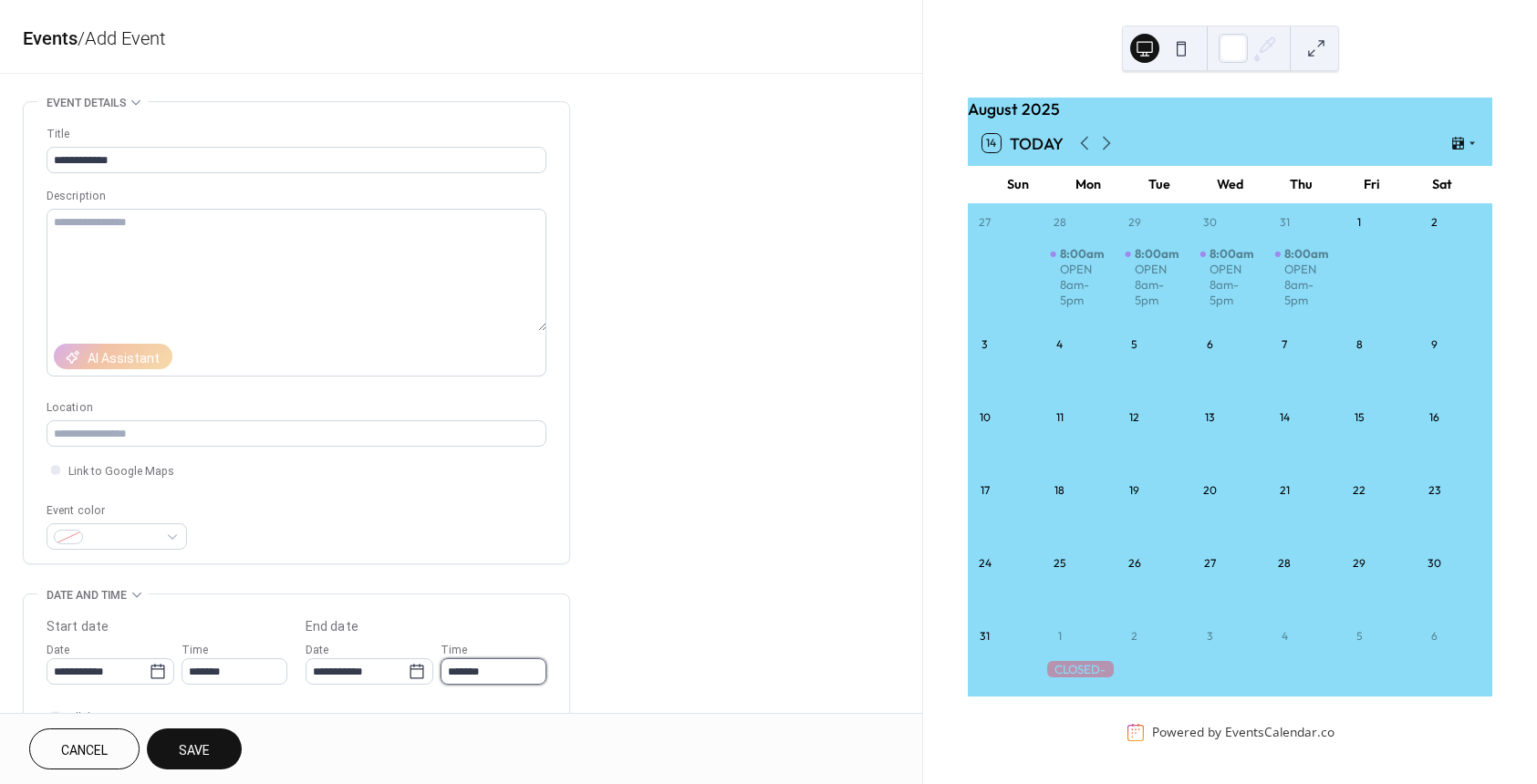 click on "*******" at bounding box center [493, 671] 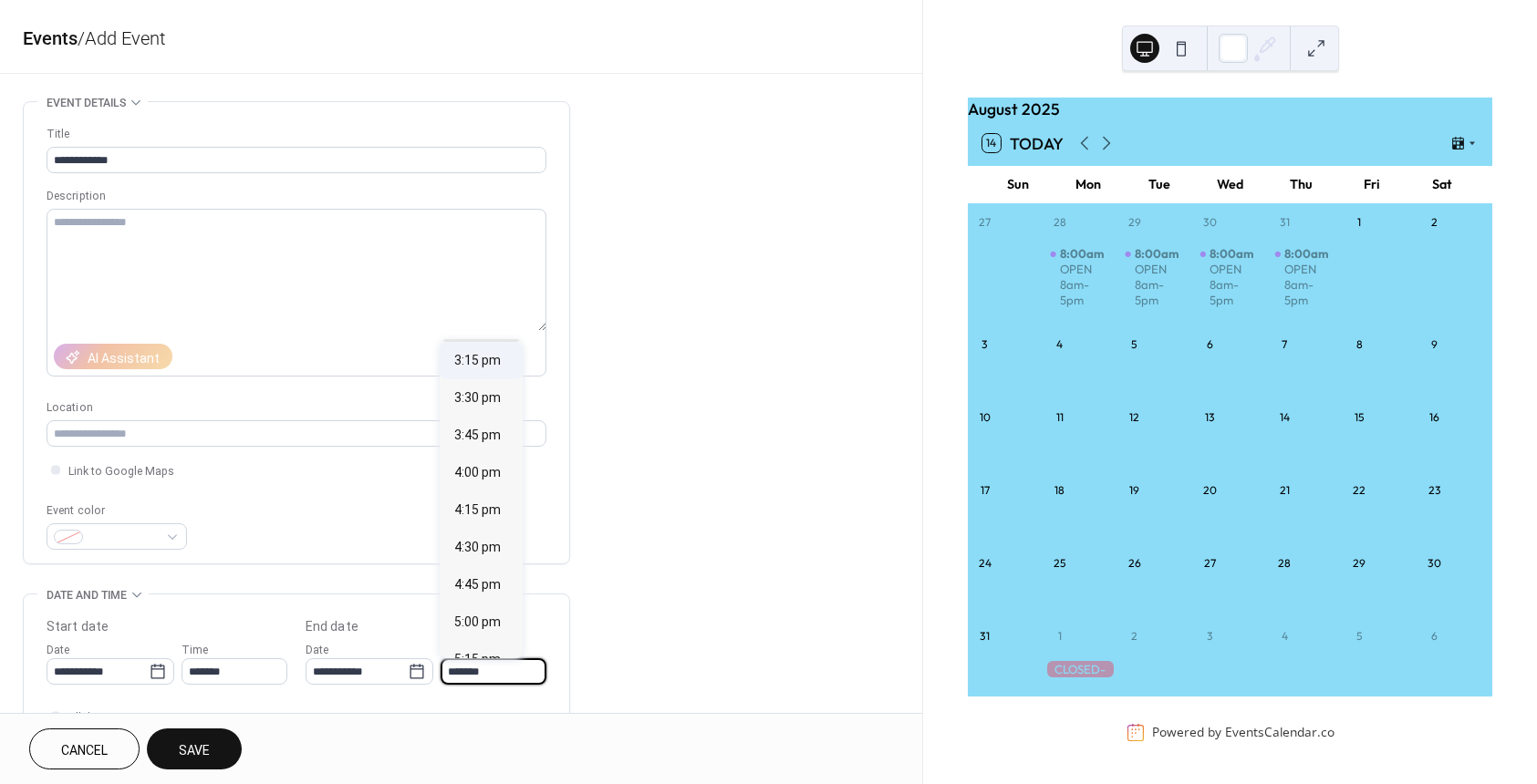 scroll, scrollTop: 182, scrollLeft: 0, axis: vertical 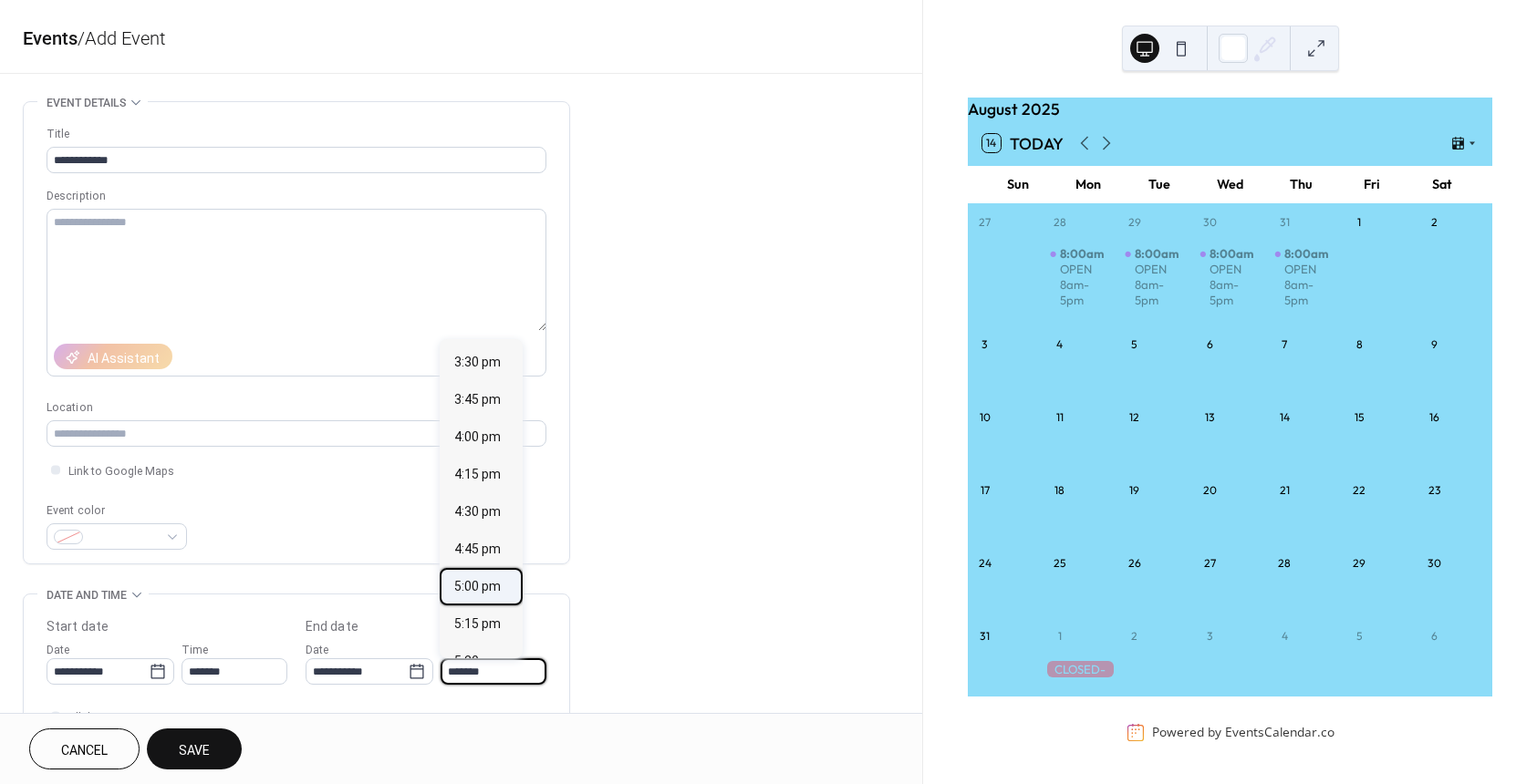 click on "5:00 pm" at bounding box center (477, 586) 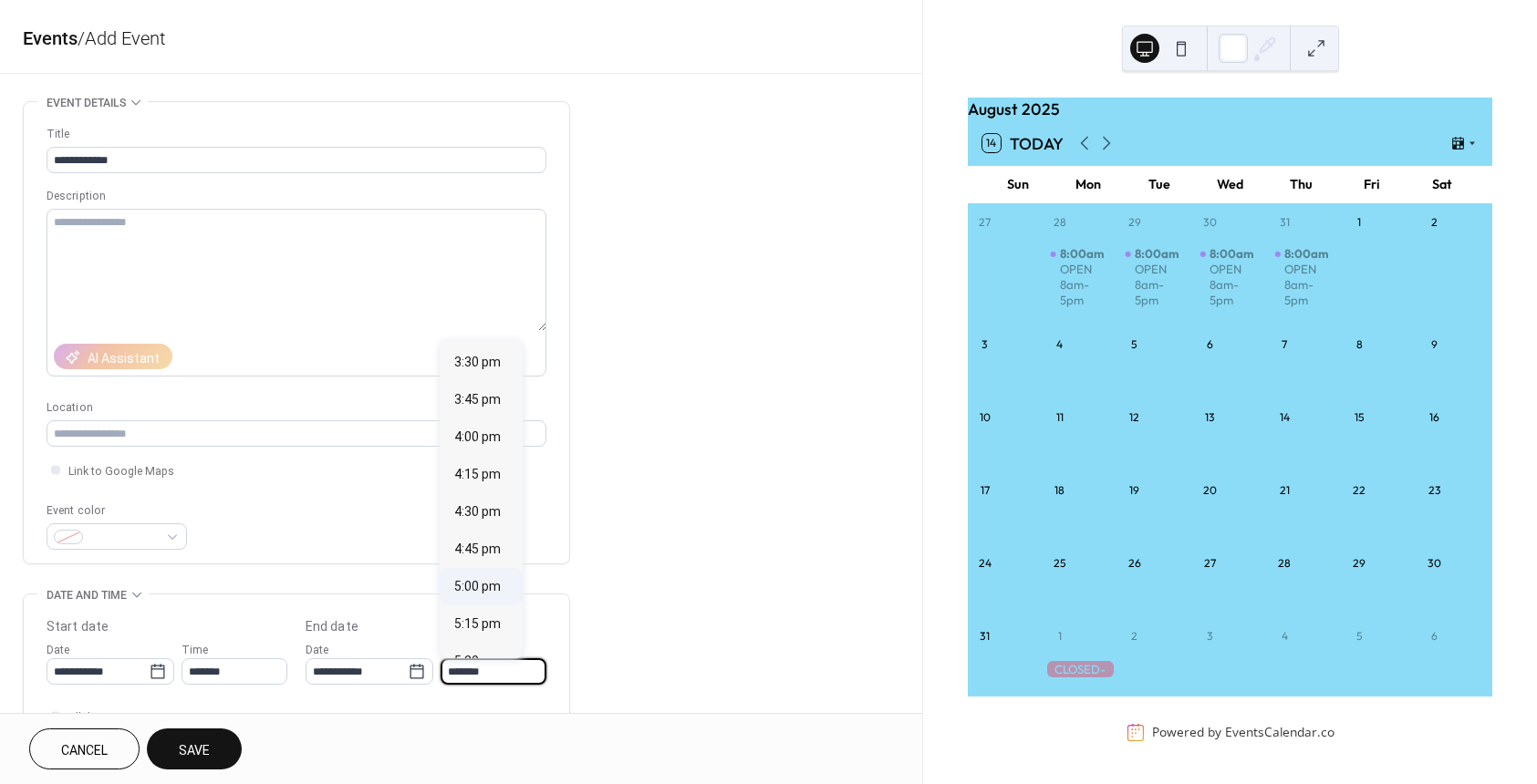 type on "*******" 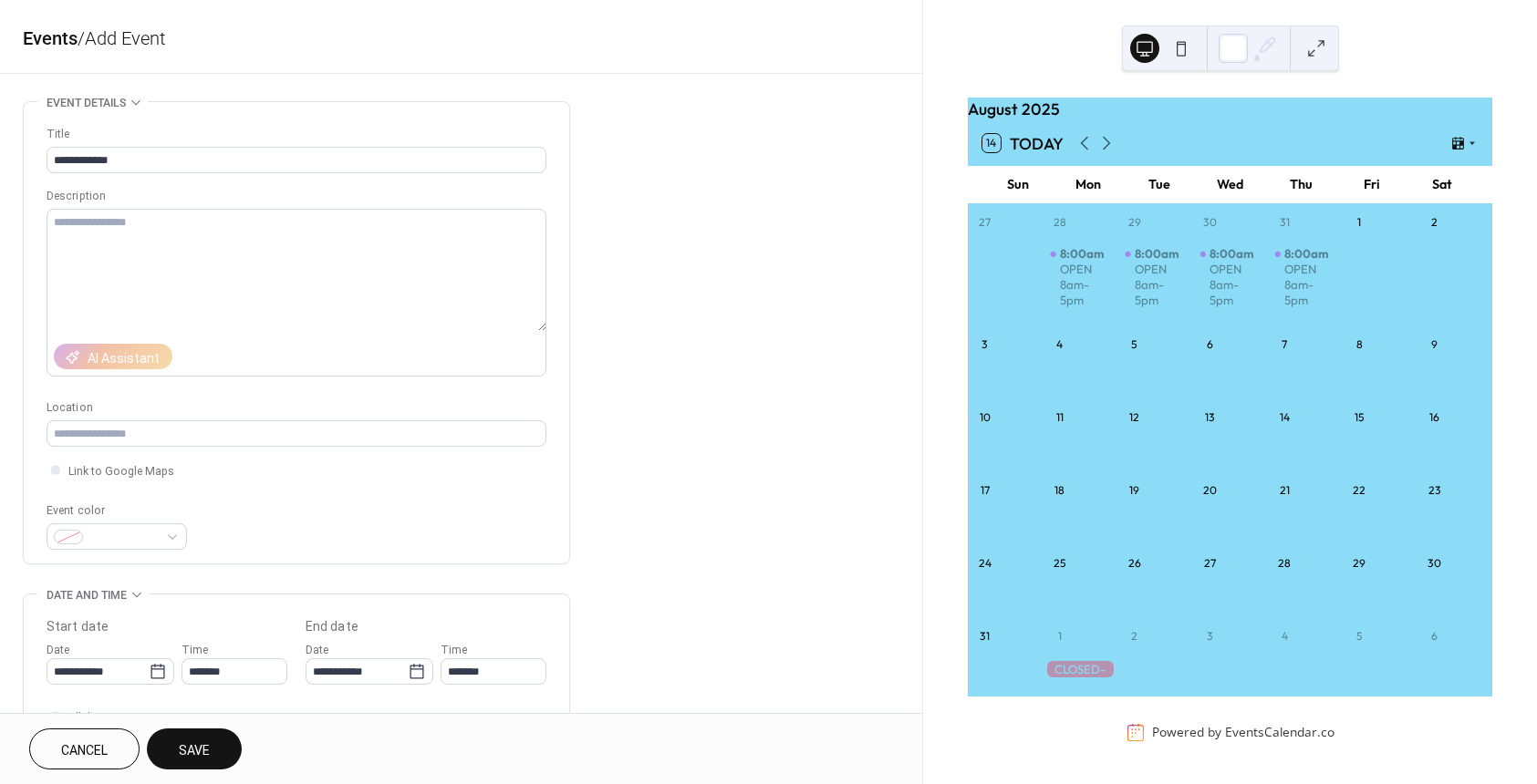 drag, startPoint x: 192, startPoint y: 752, endPoint x: 150, endPoint y: 751, distance: 42.011903 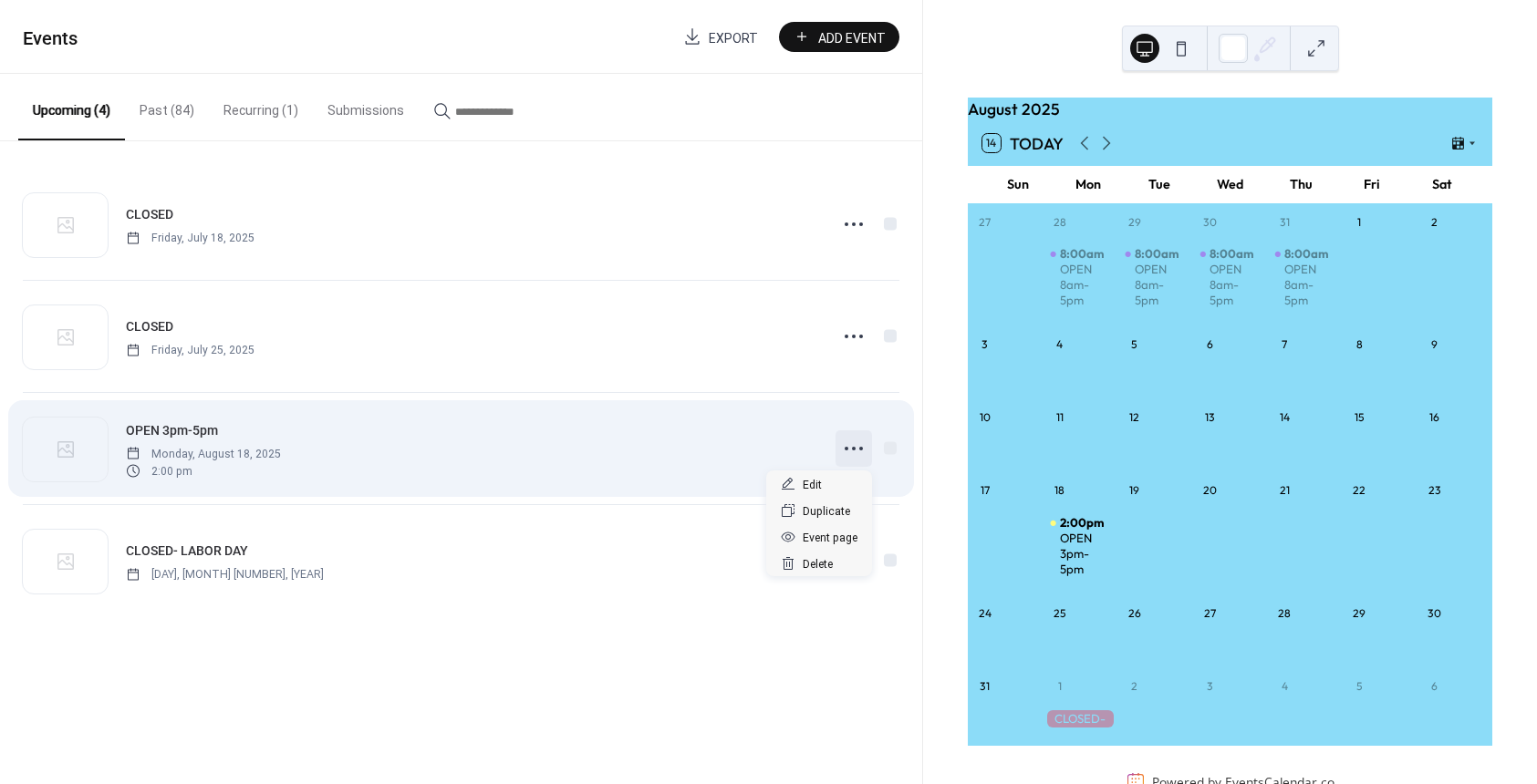 click 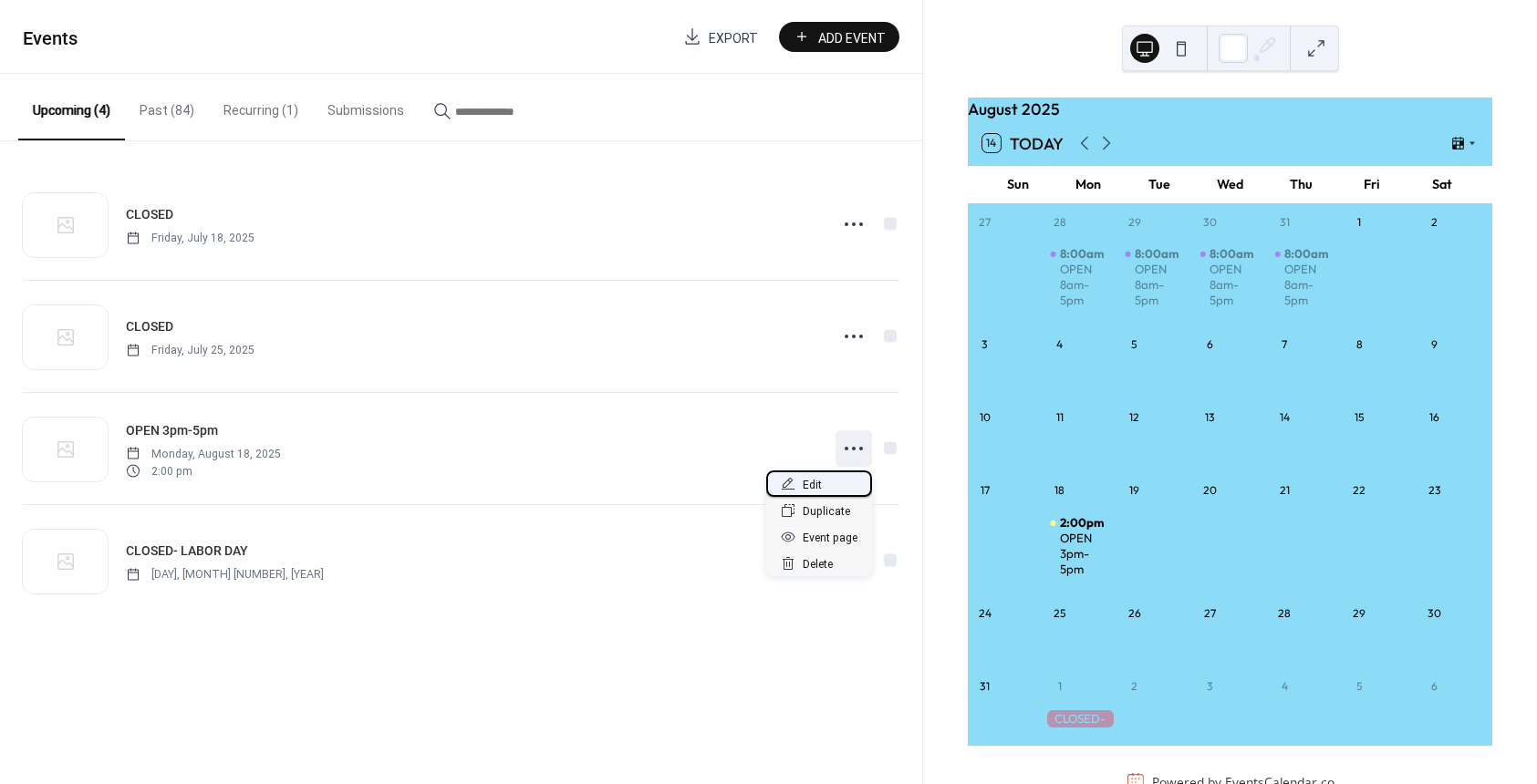 click on "Edit" at bounding box center (819, 483) 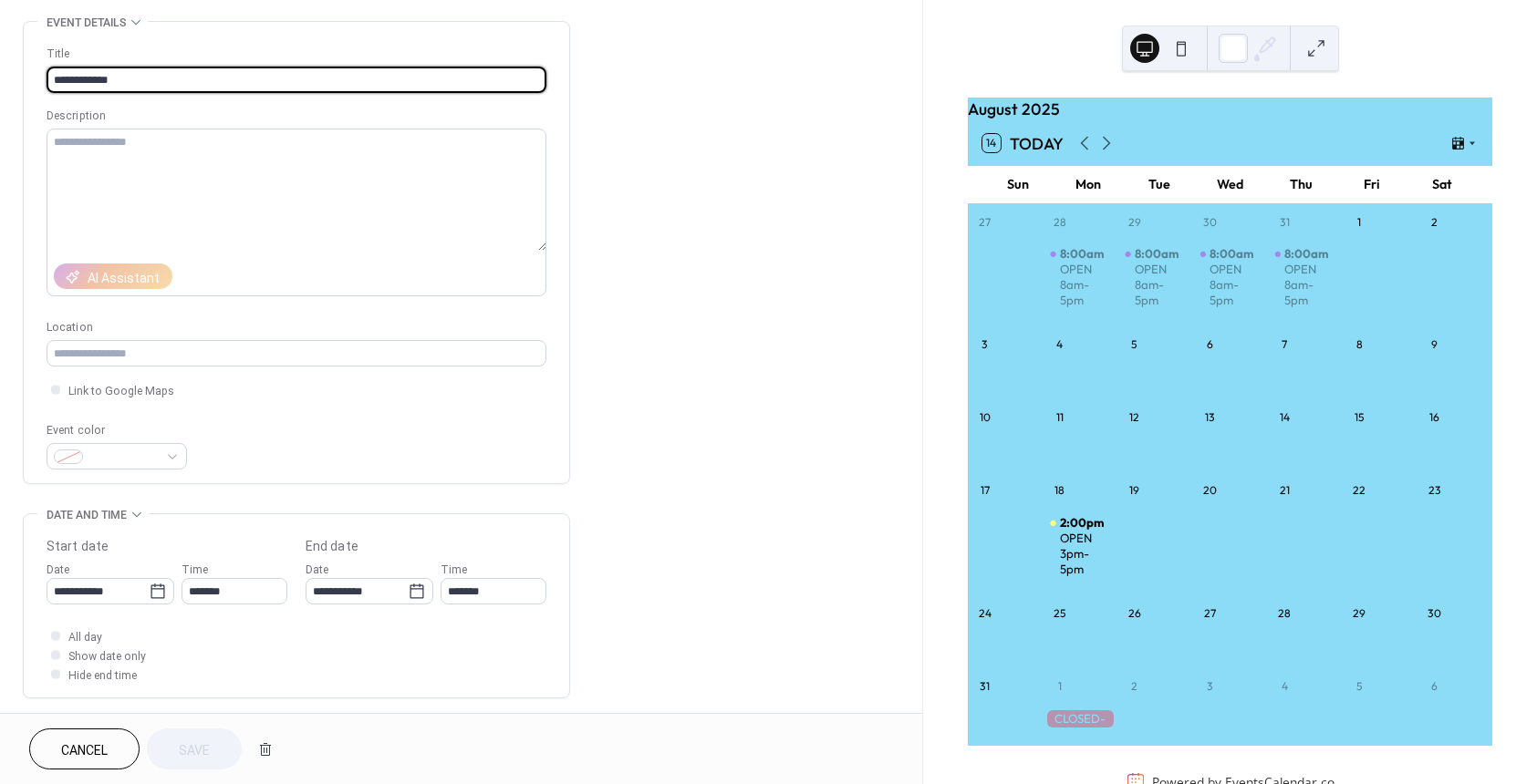 scroll, scrollTop: 91, scrollLeft: 0, axis: vertical 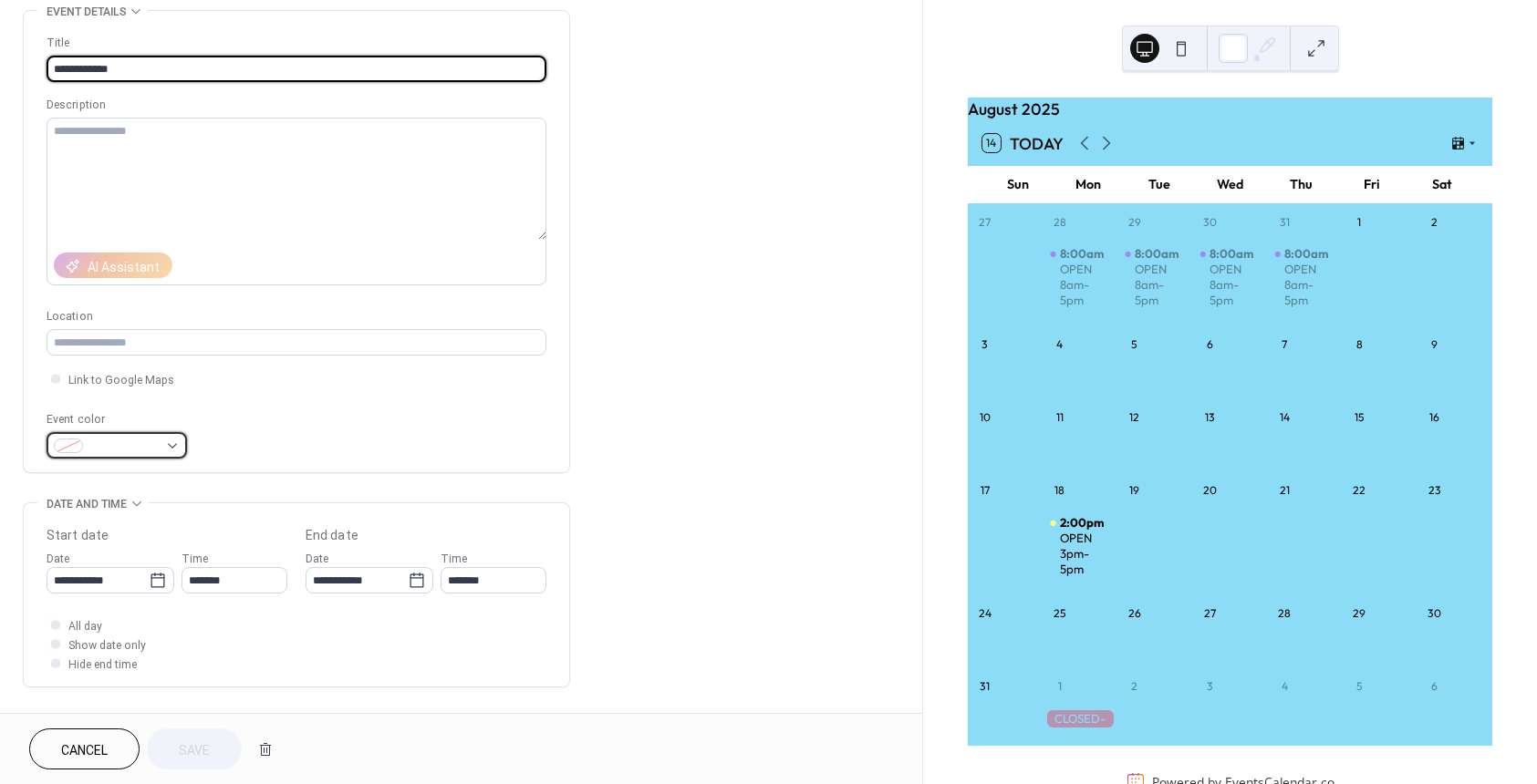 click at bounding box center [124, 447] 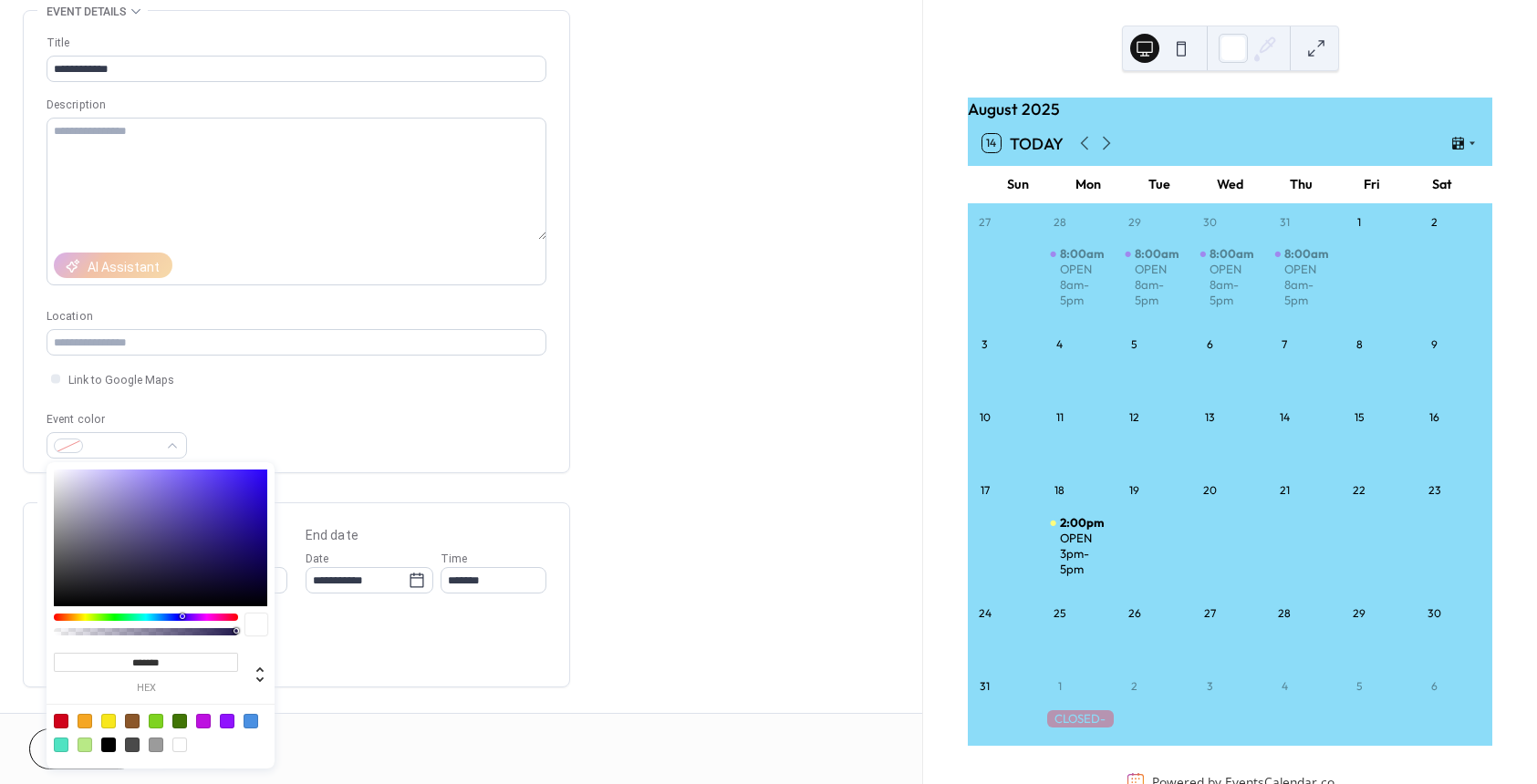 click at bounding box center [203, 721] 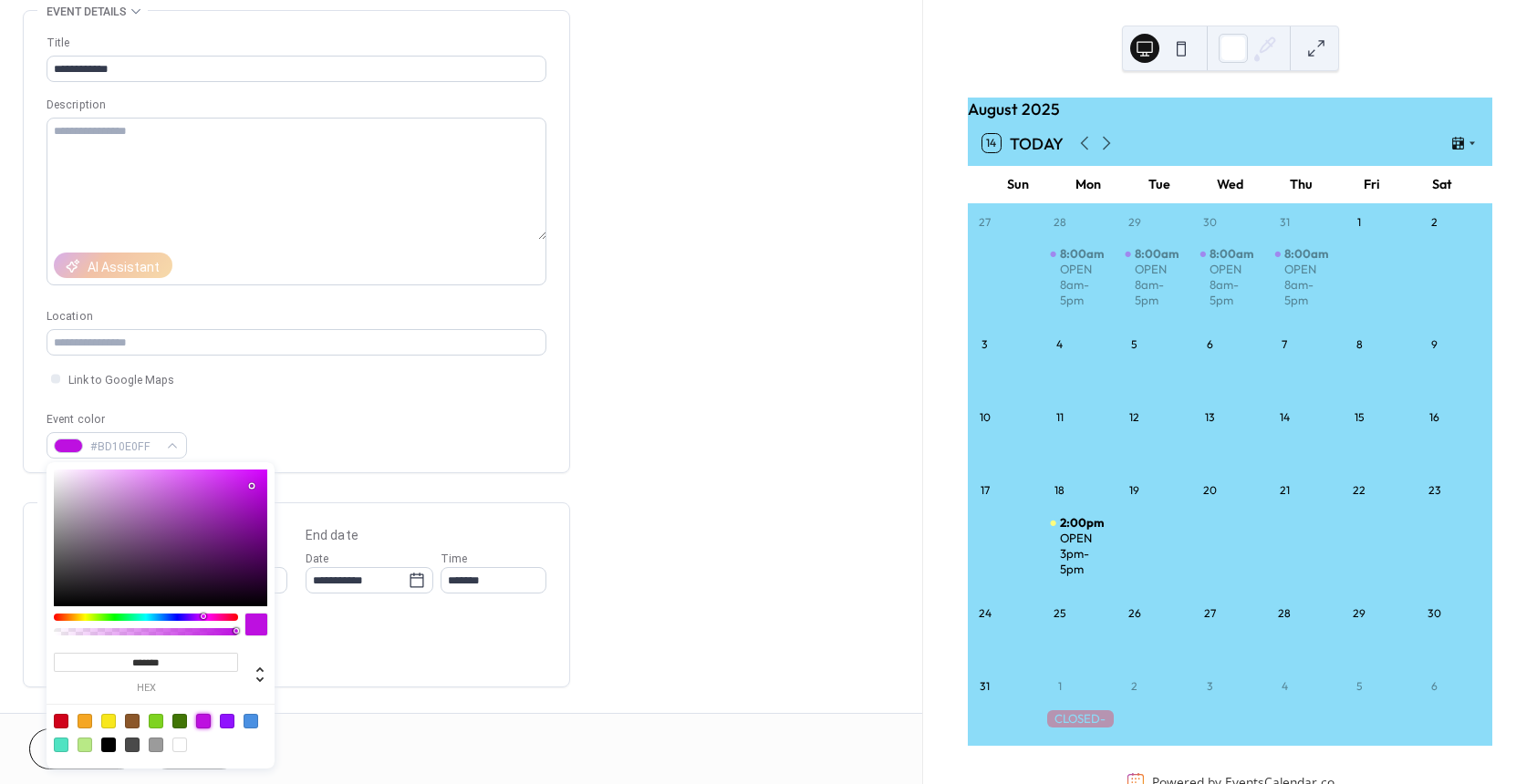 click on "All day Show date only Hide end time" at bounding box center [296, 644] 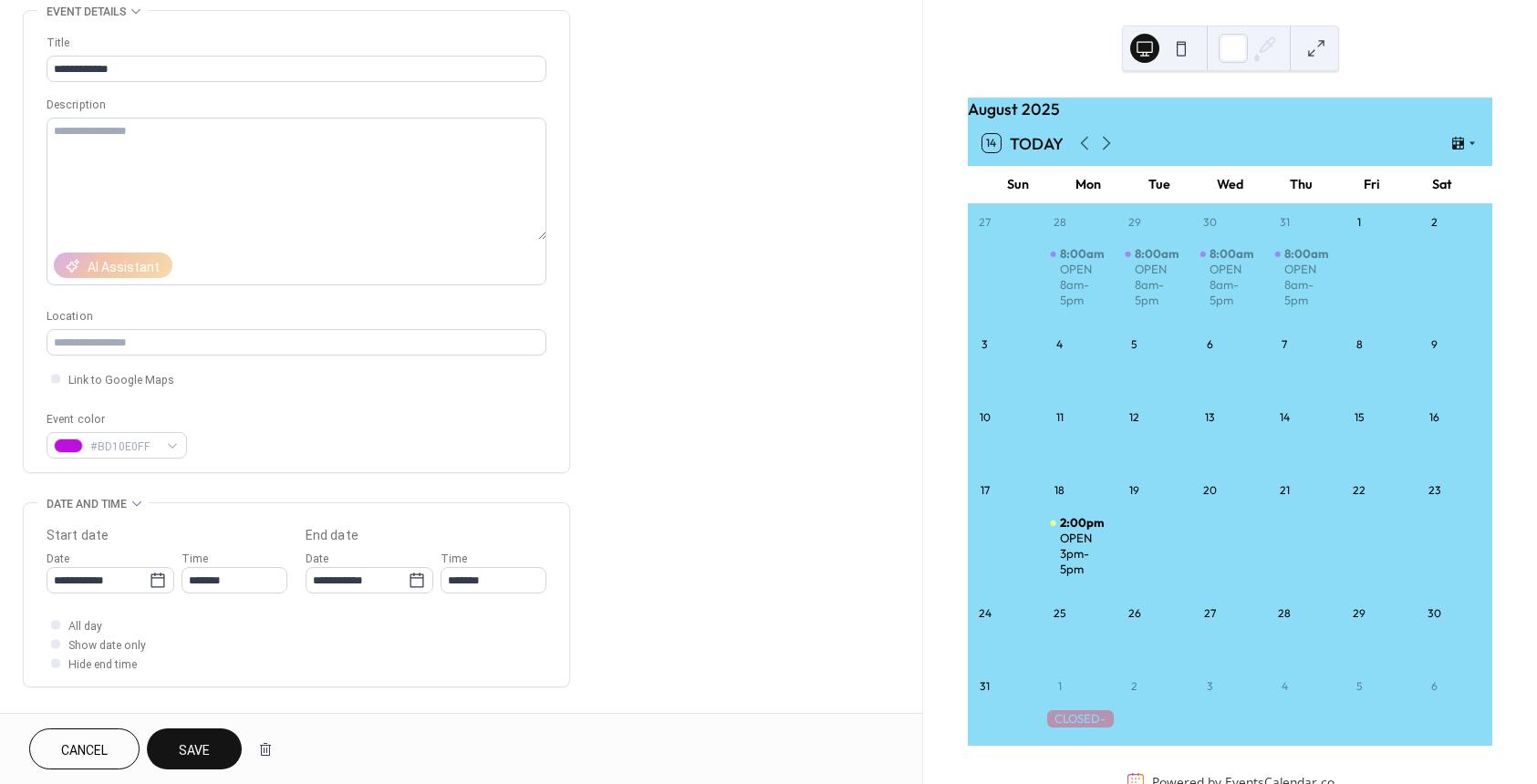 click on "Save" at bounding box center (194, 748) 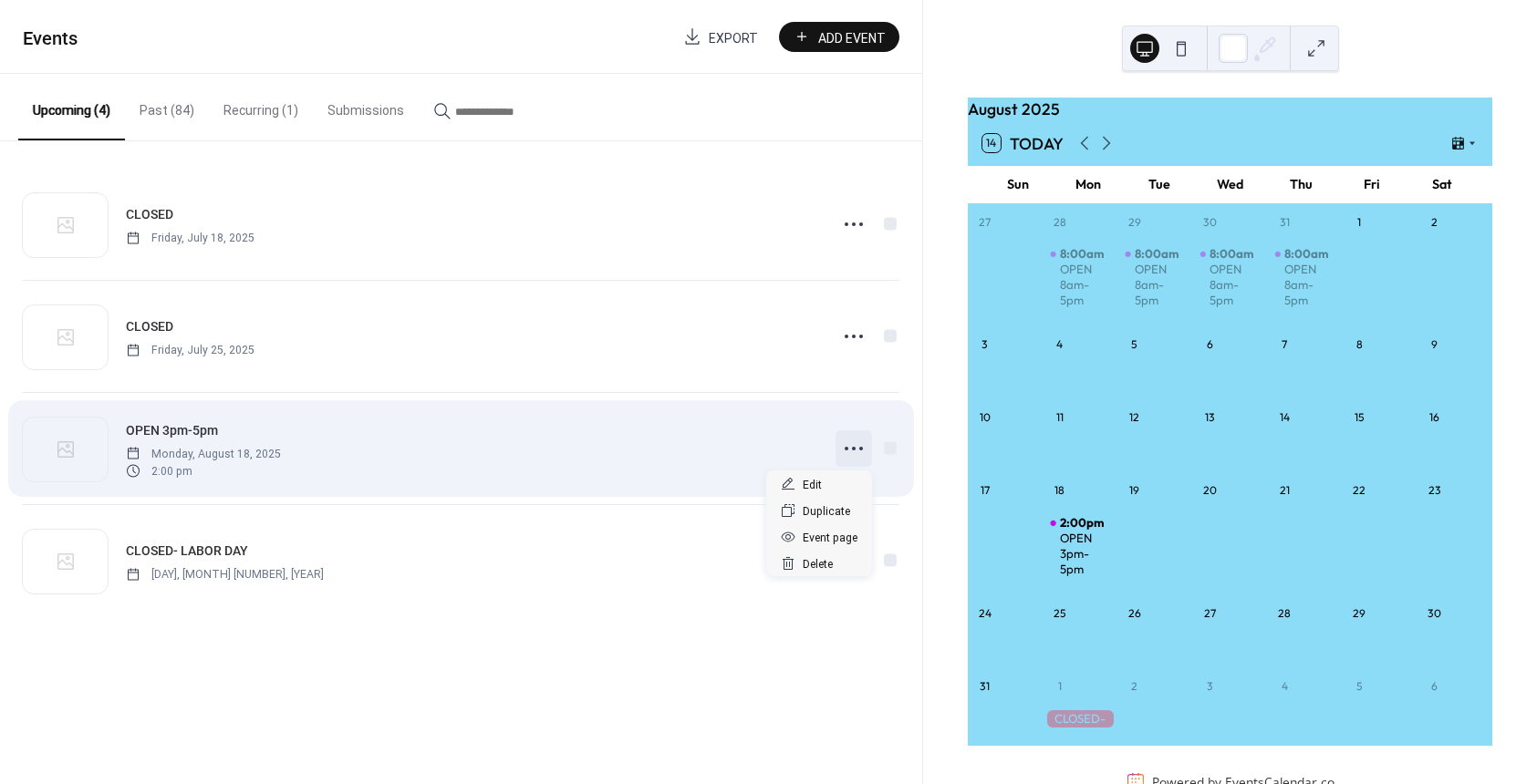 click 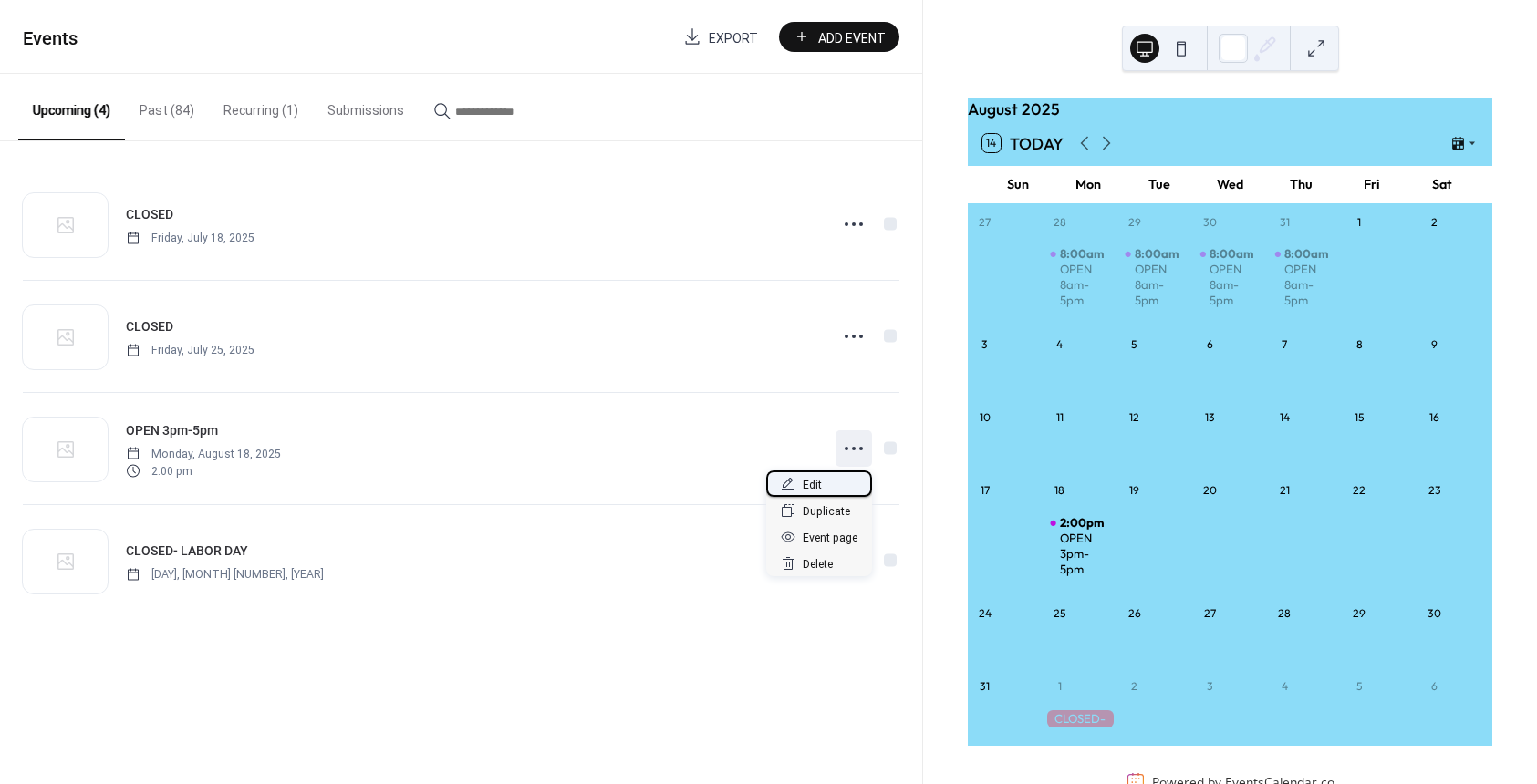 click on "Edit" at bounding box center (819, 483) 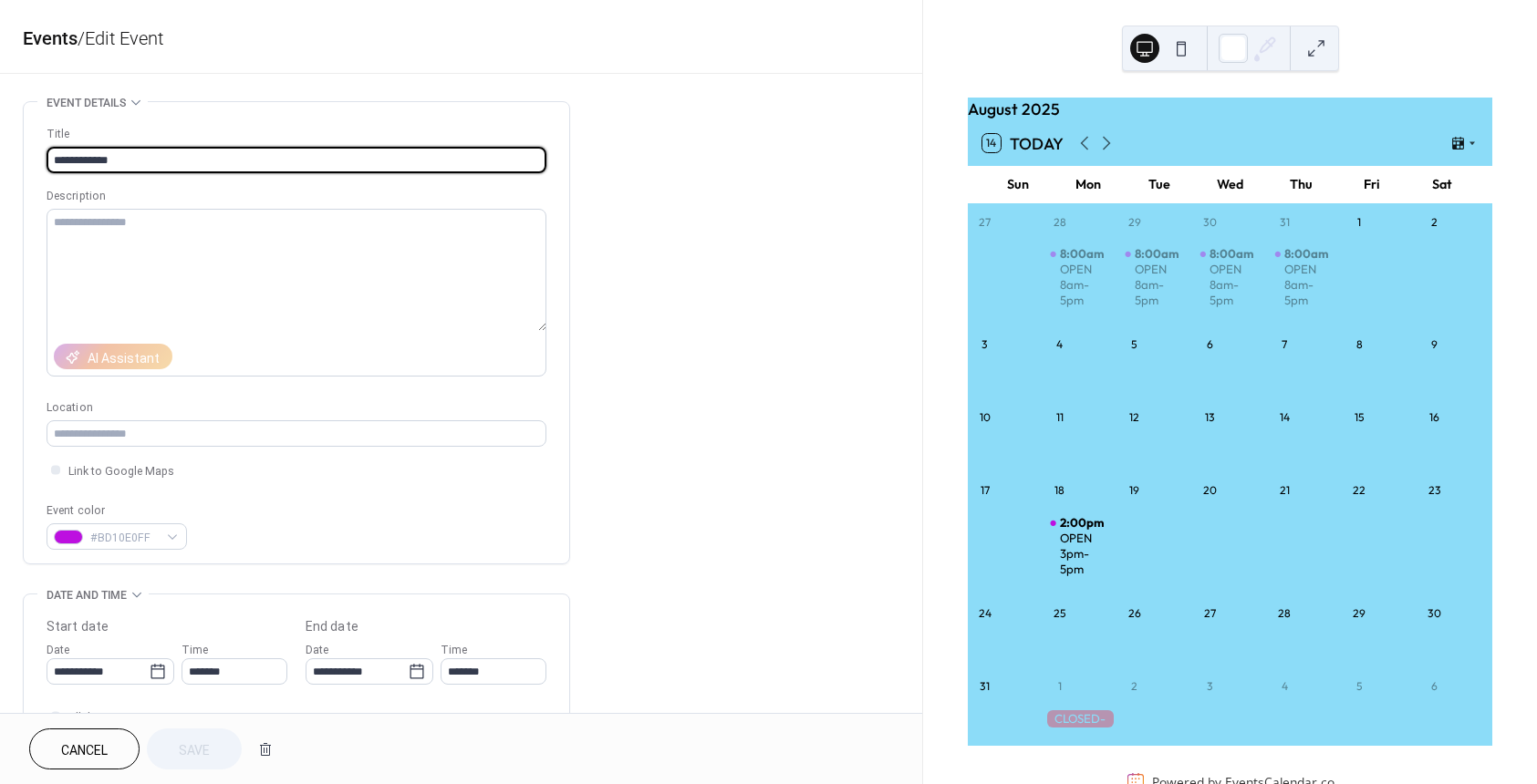 click on "**********" at bounding box center (296, 160) 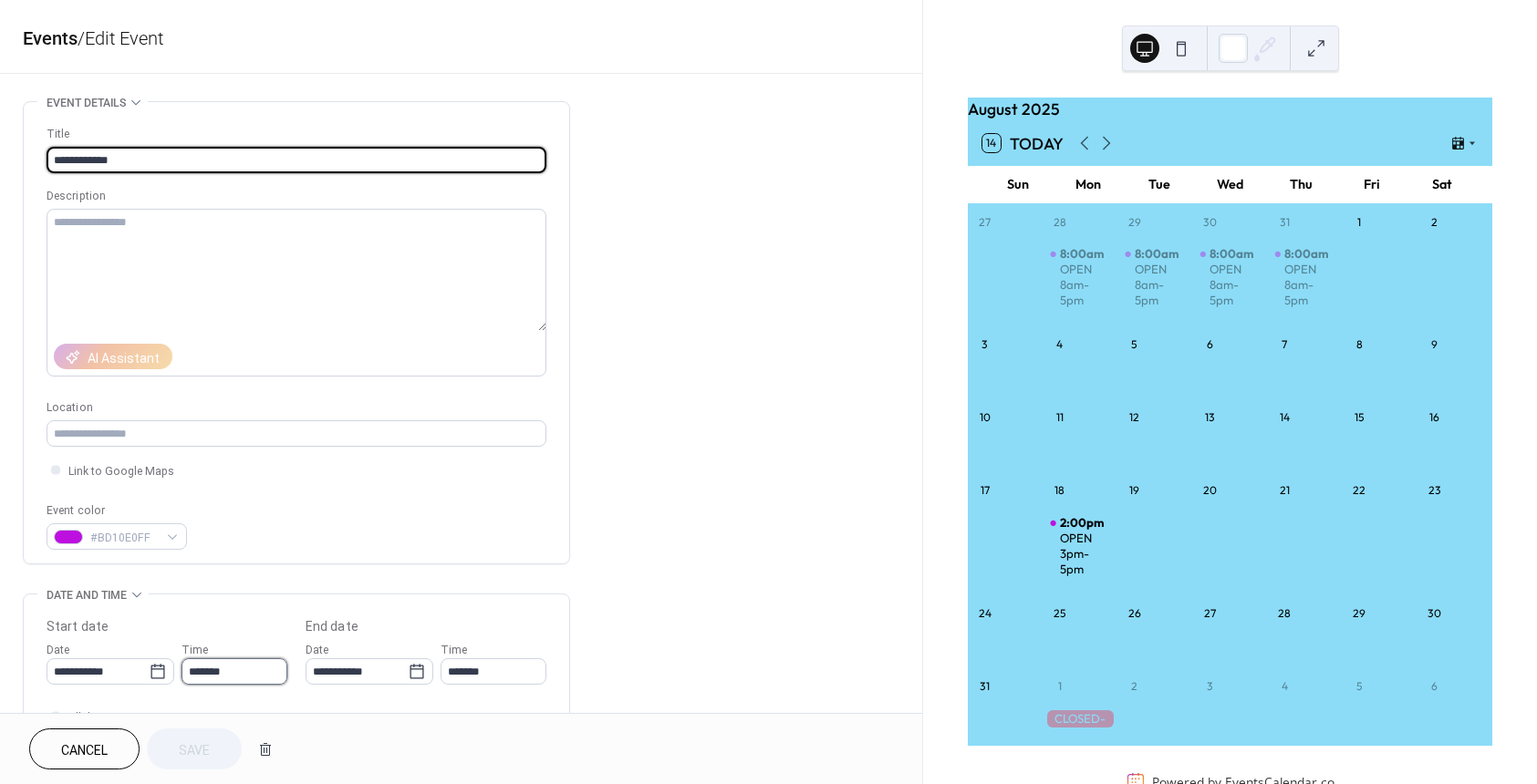 click on "*******" at bounding box center [234, 671] 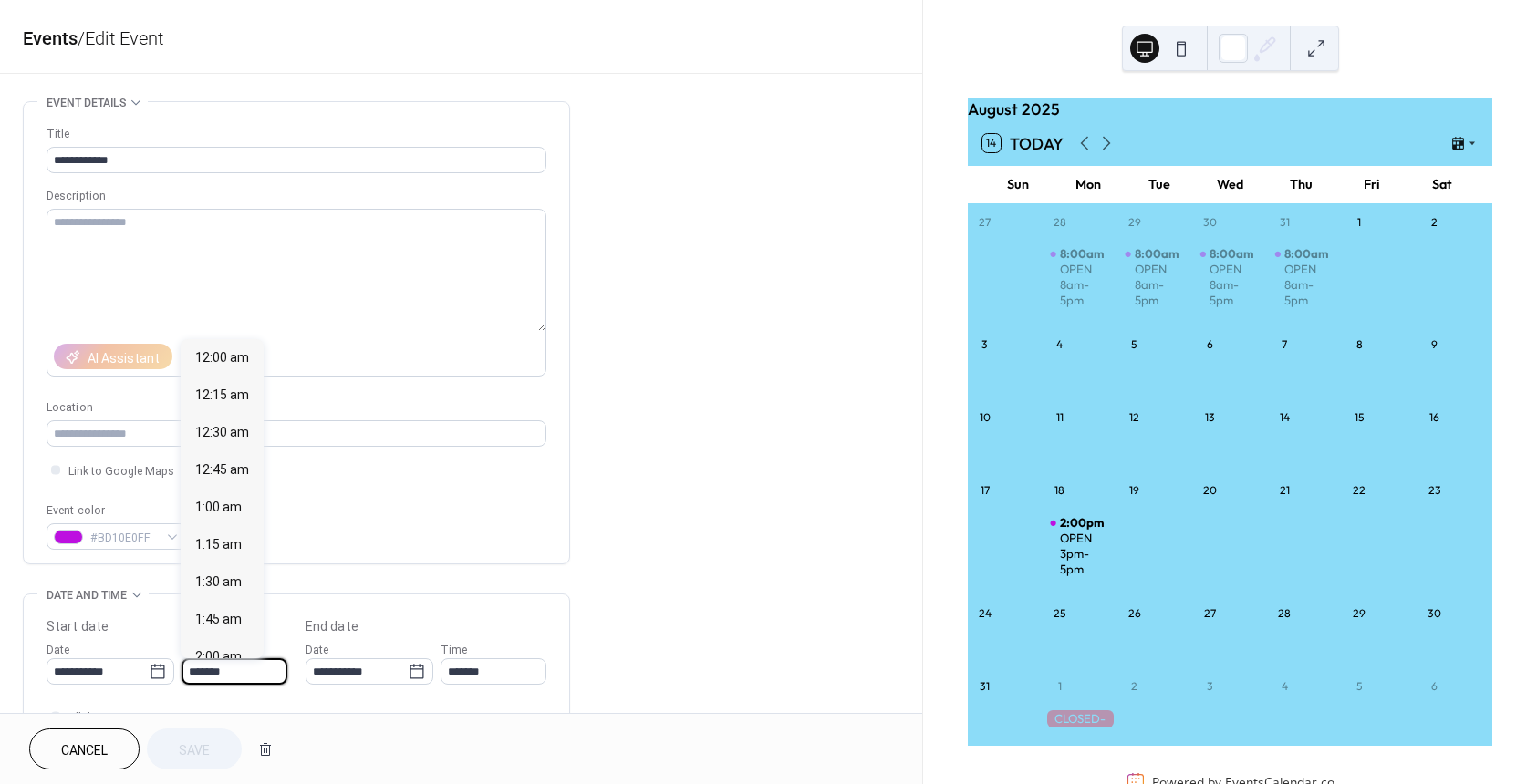 scroll, scrollTop: 2093, scrollLeft: 0, axis: vertical 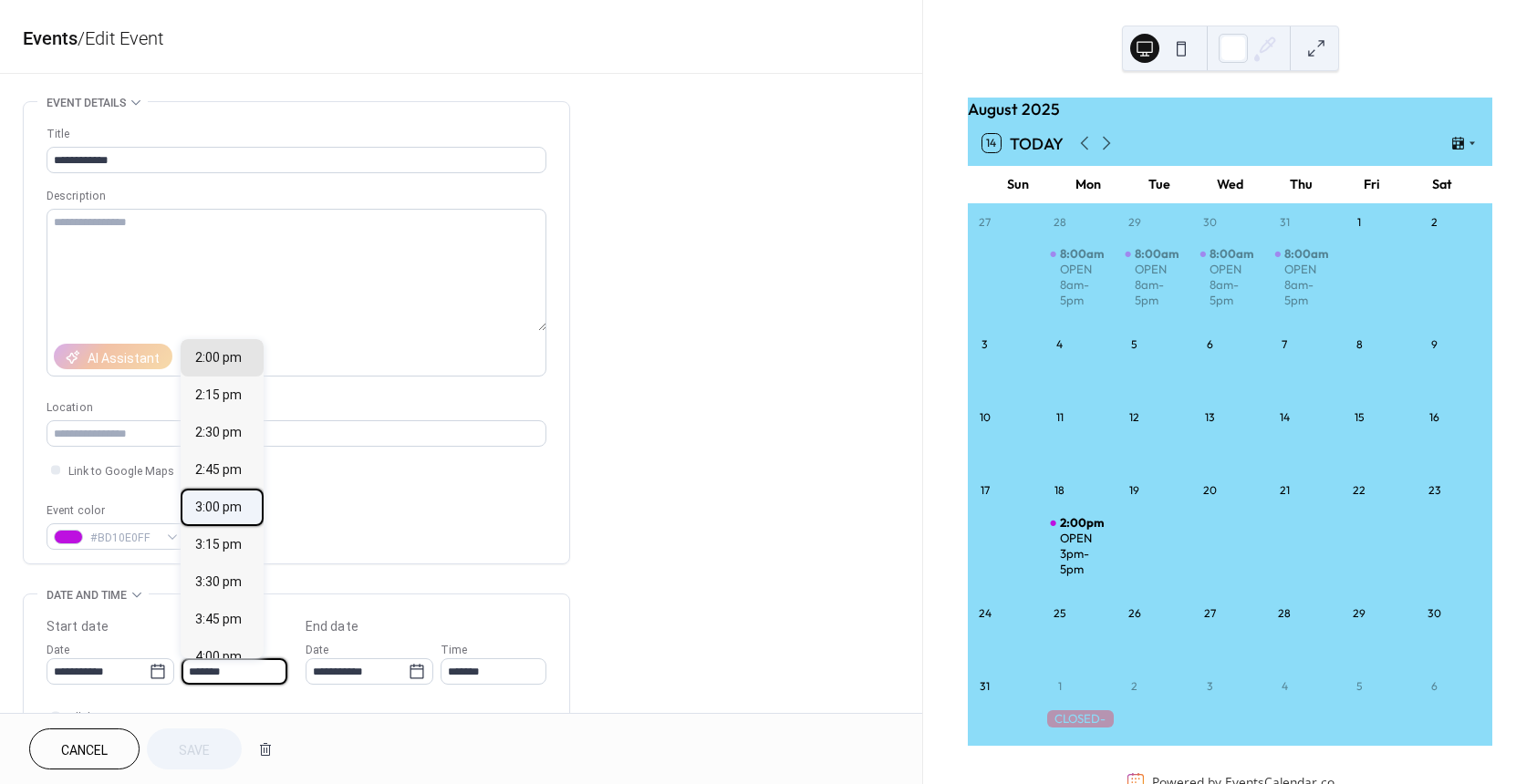 click on "3:00 pm" at bounding box center (218, 507) 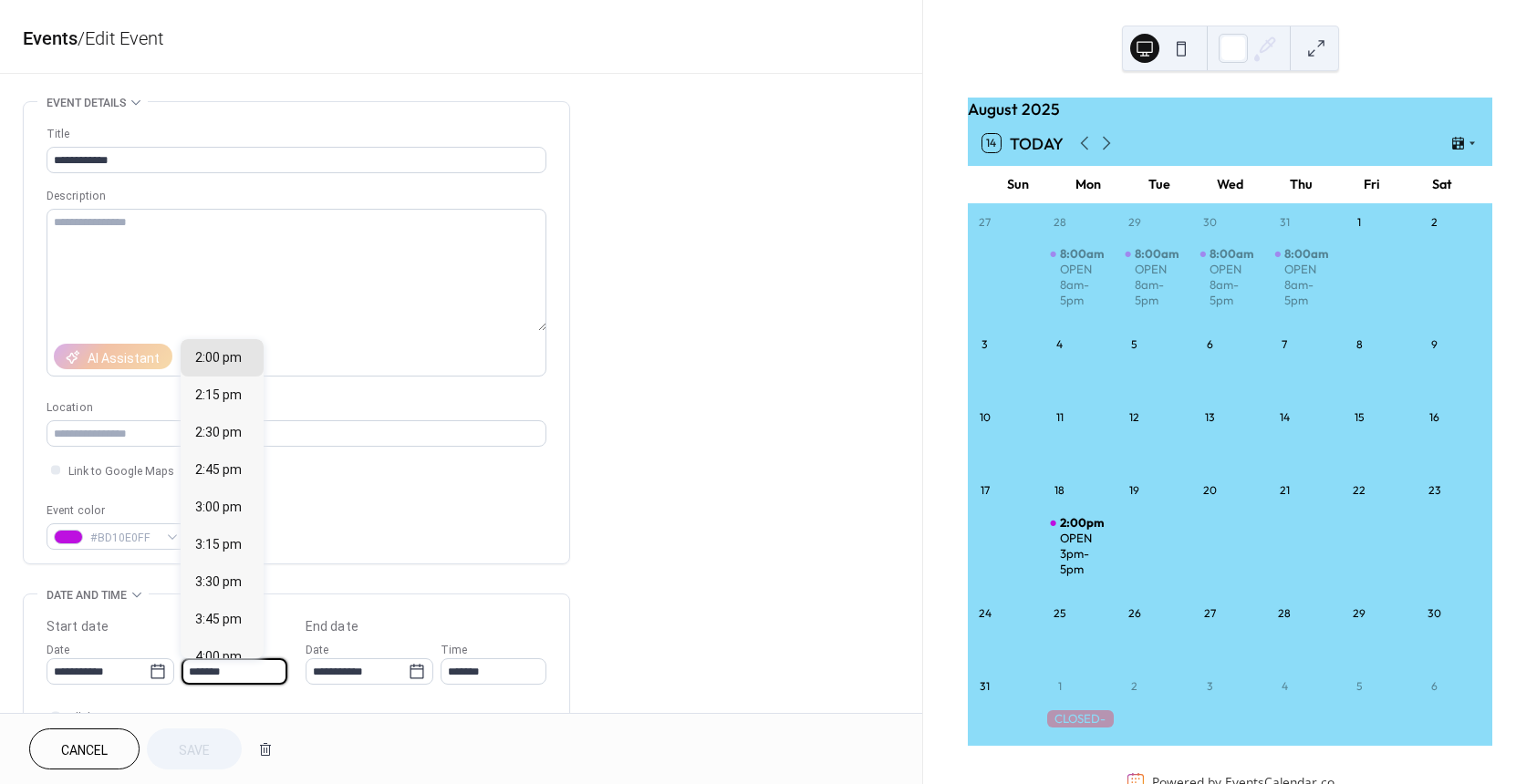 type on "*******" 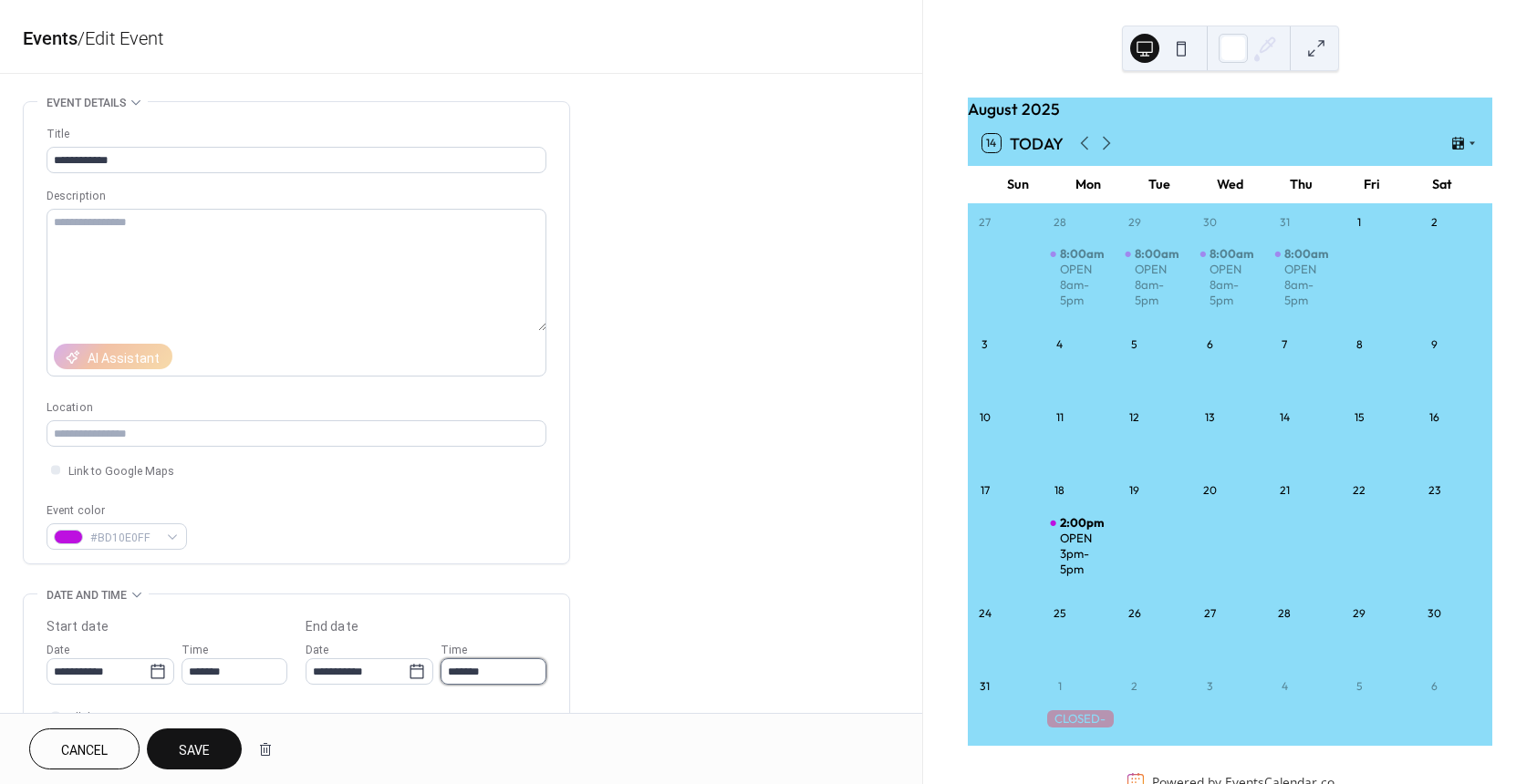 click on "*******" at bounding box center (493, 671) 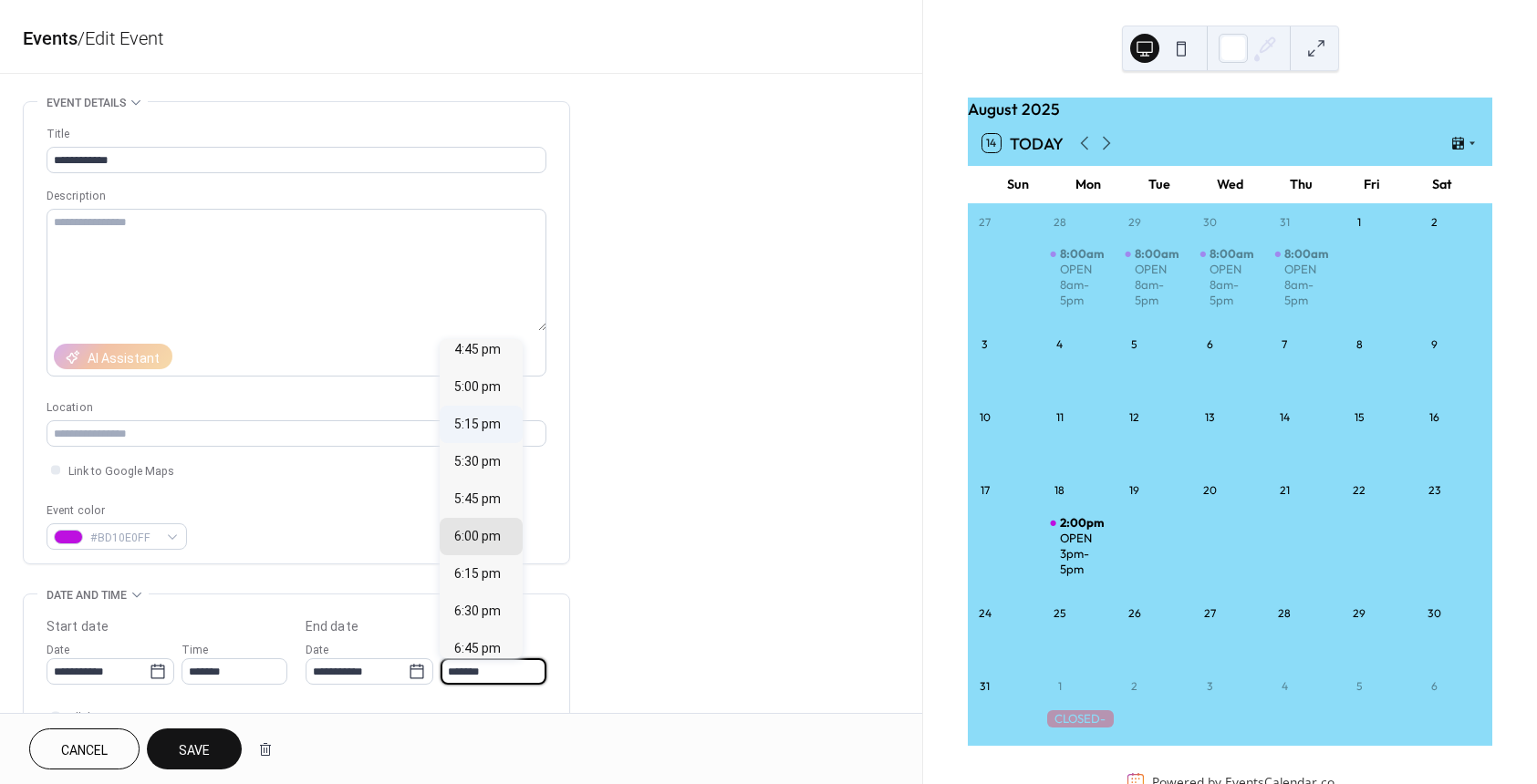 scroll, scrollTop: 229, scrollLeft: 0, axis: vertical 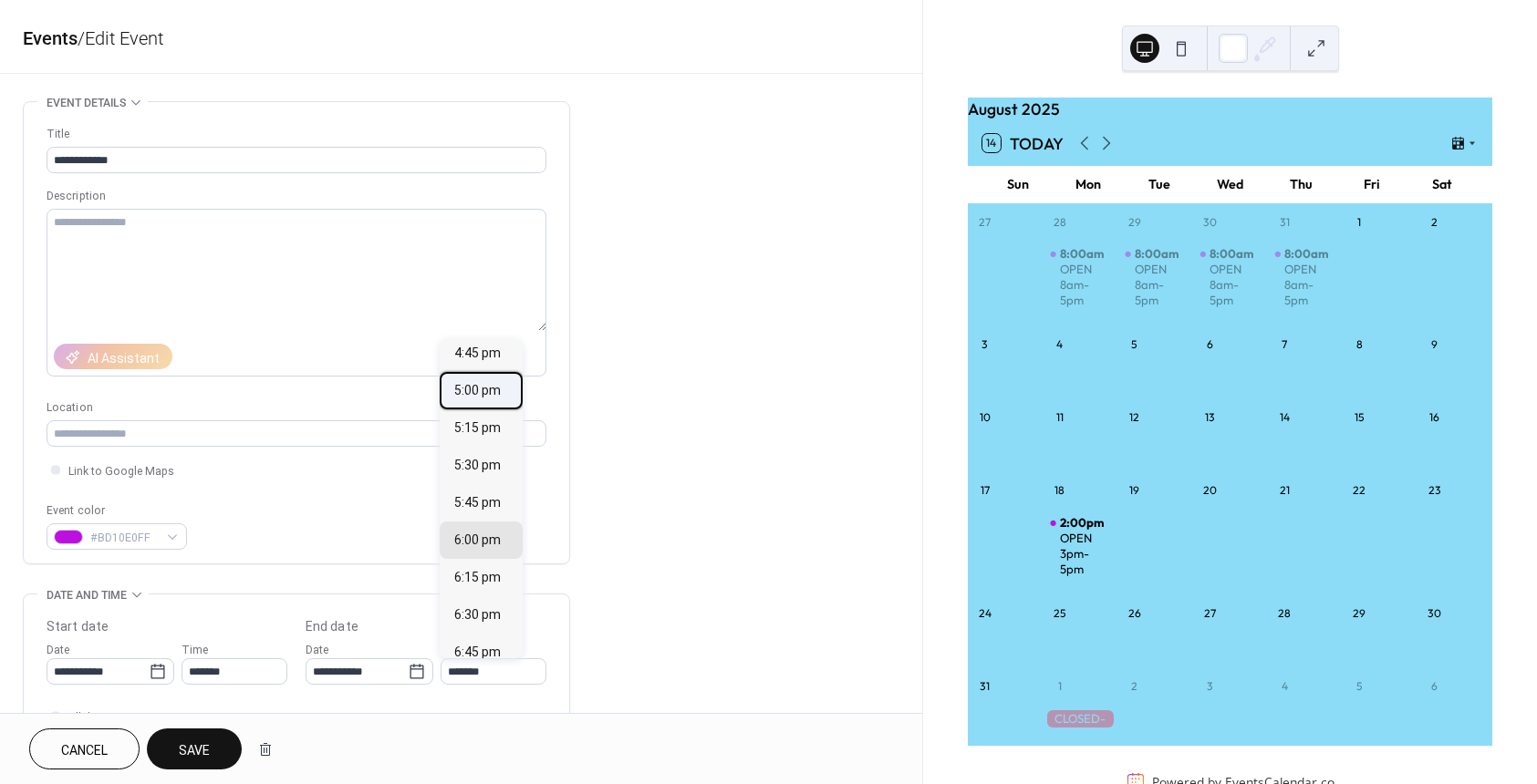 click on "5:00 pm" at bounding box center (477, 390) 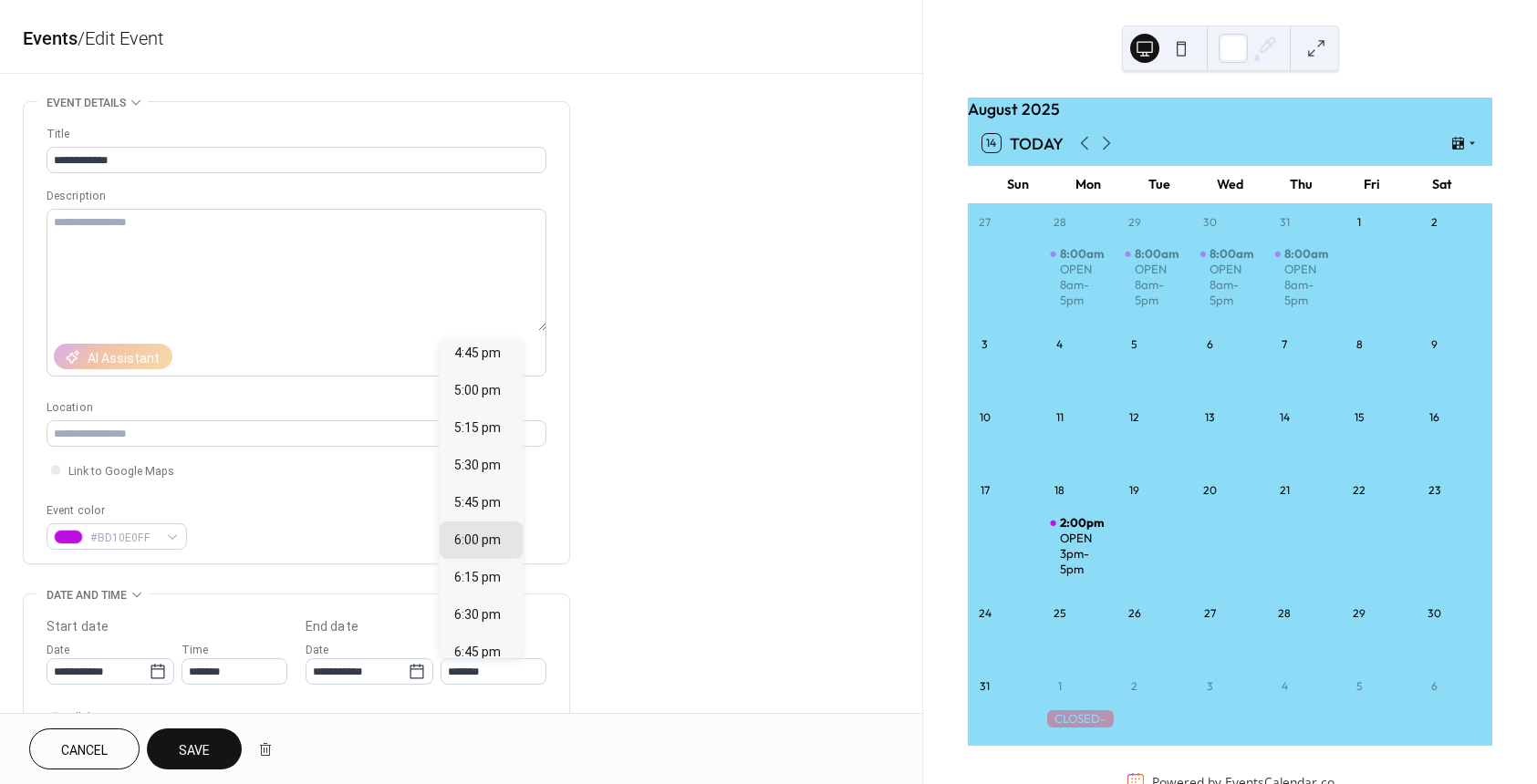 type on "*******" 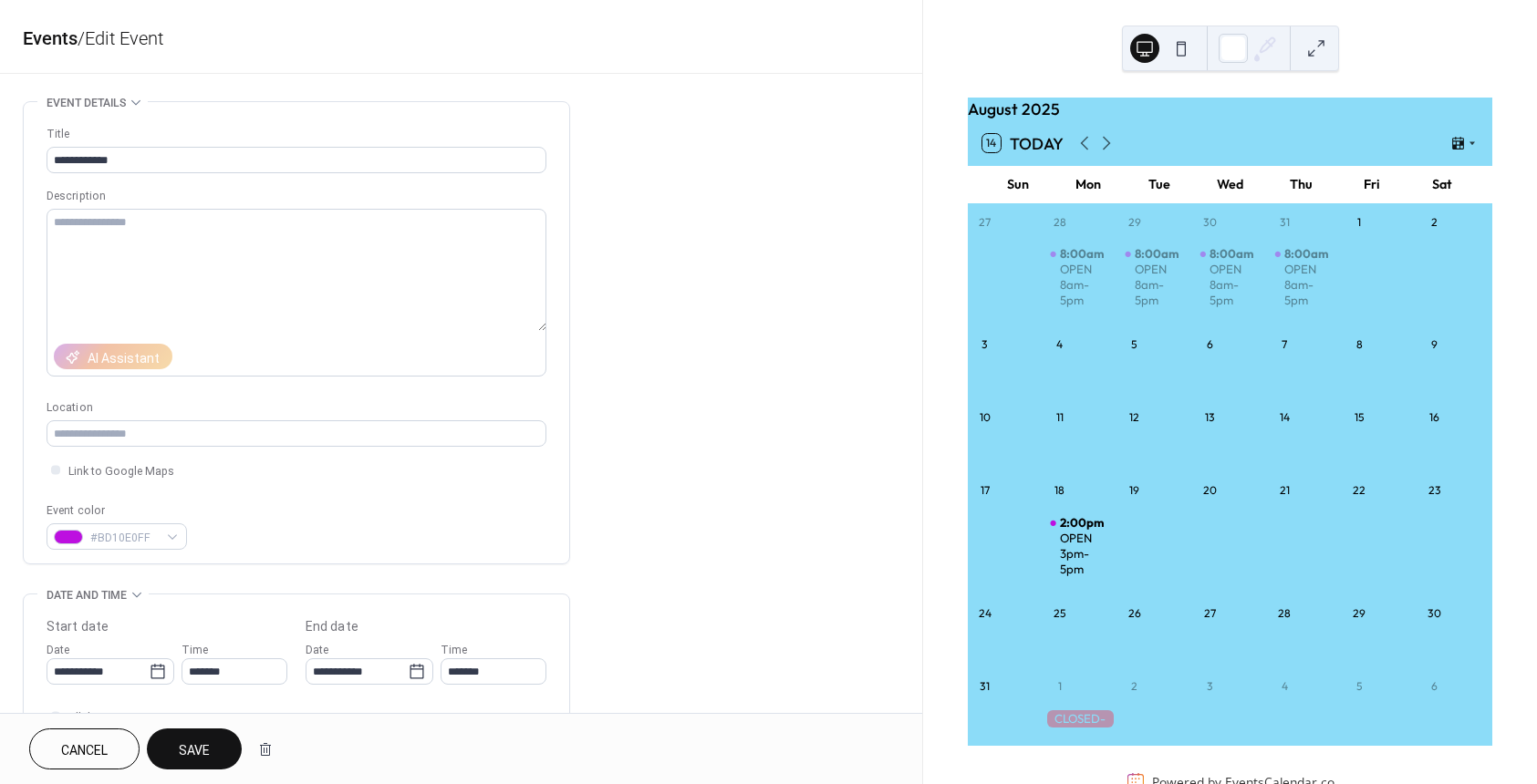 click on "Save" at bounding box center [194, 748] 